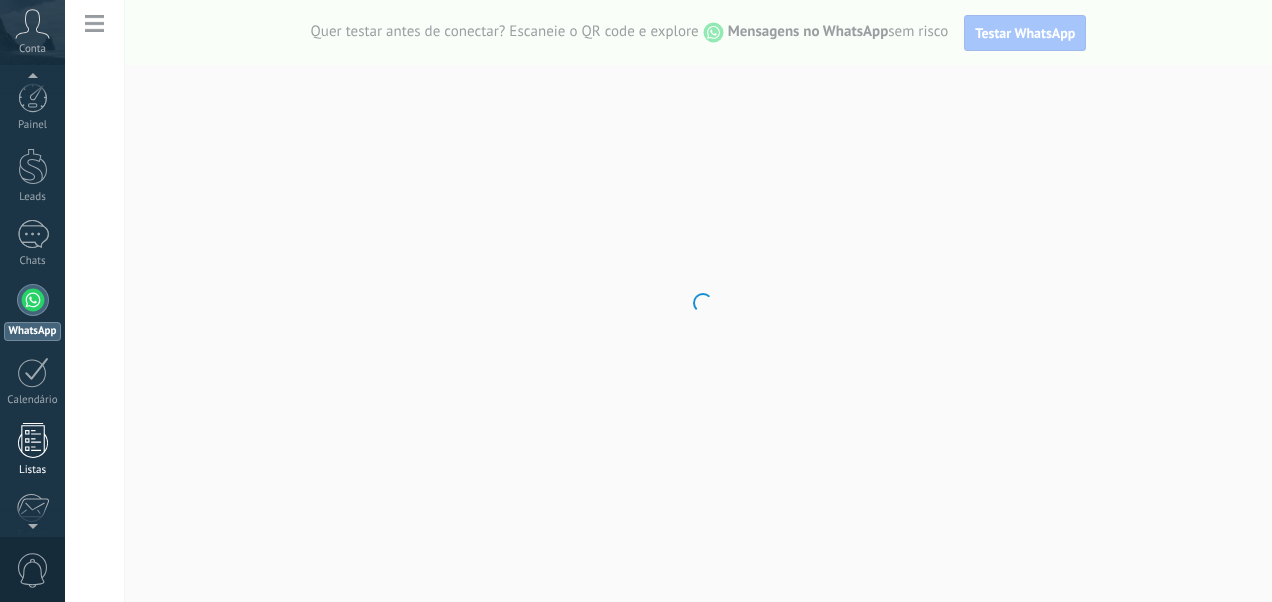 scroll, scrollTop: 0, scrollLeft: 0, axis: both 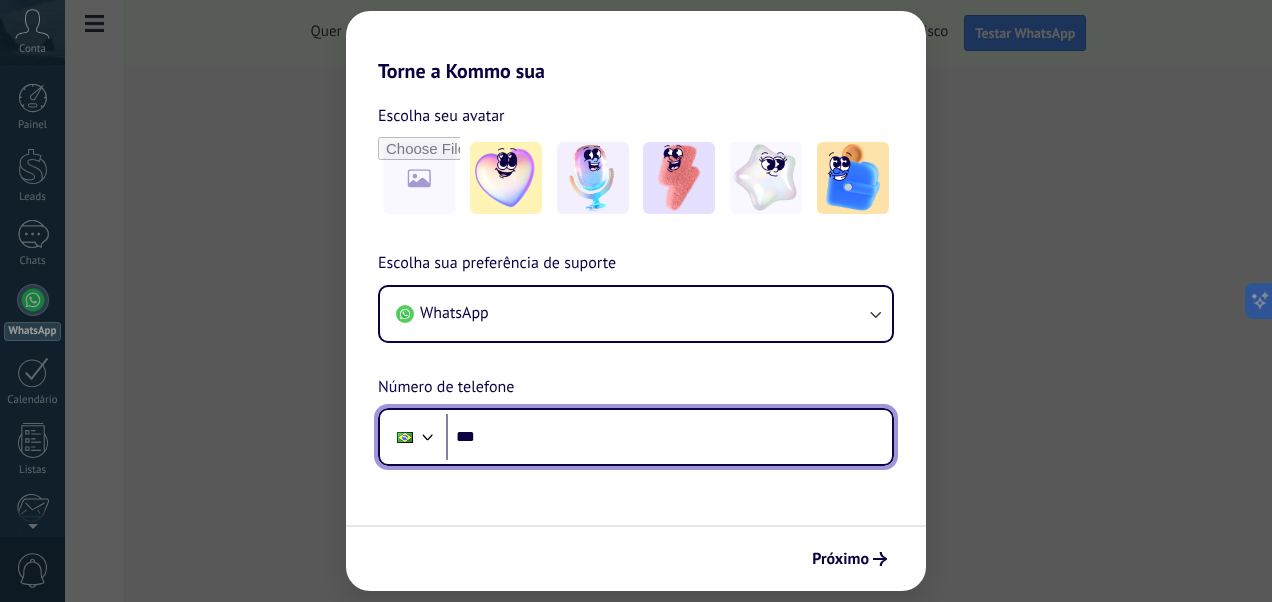 click on "***" at bounding box center (669, 437) 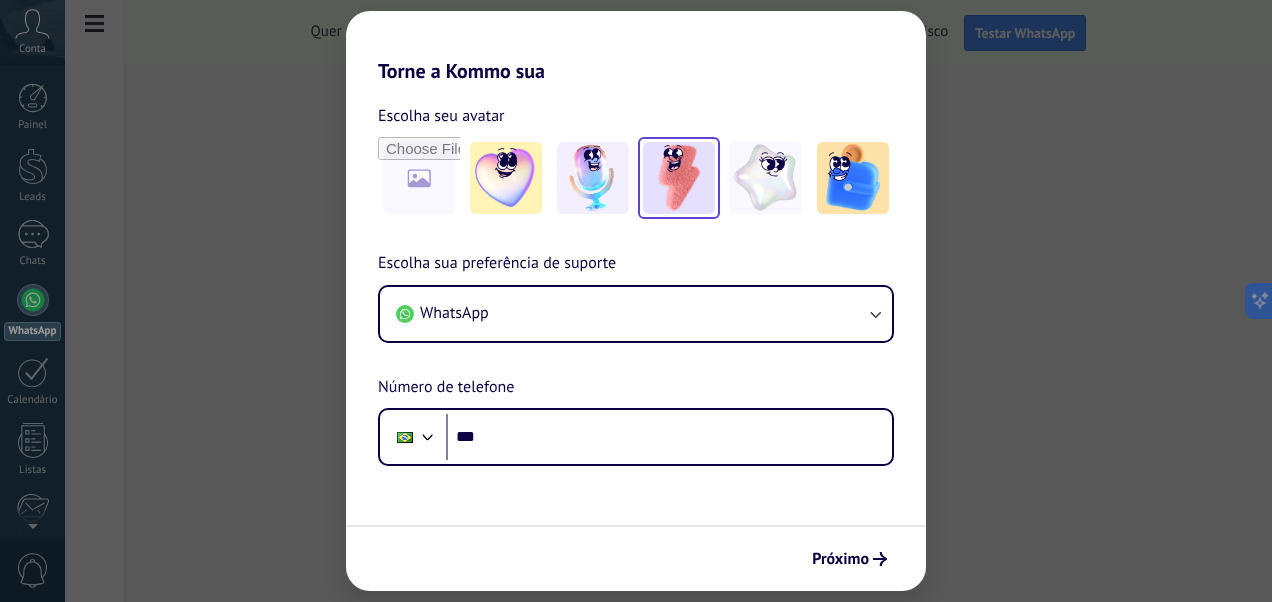 click at bounding box center (679, 178) 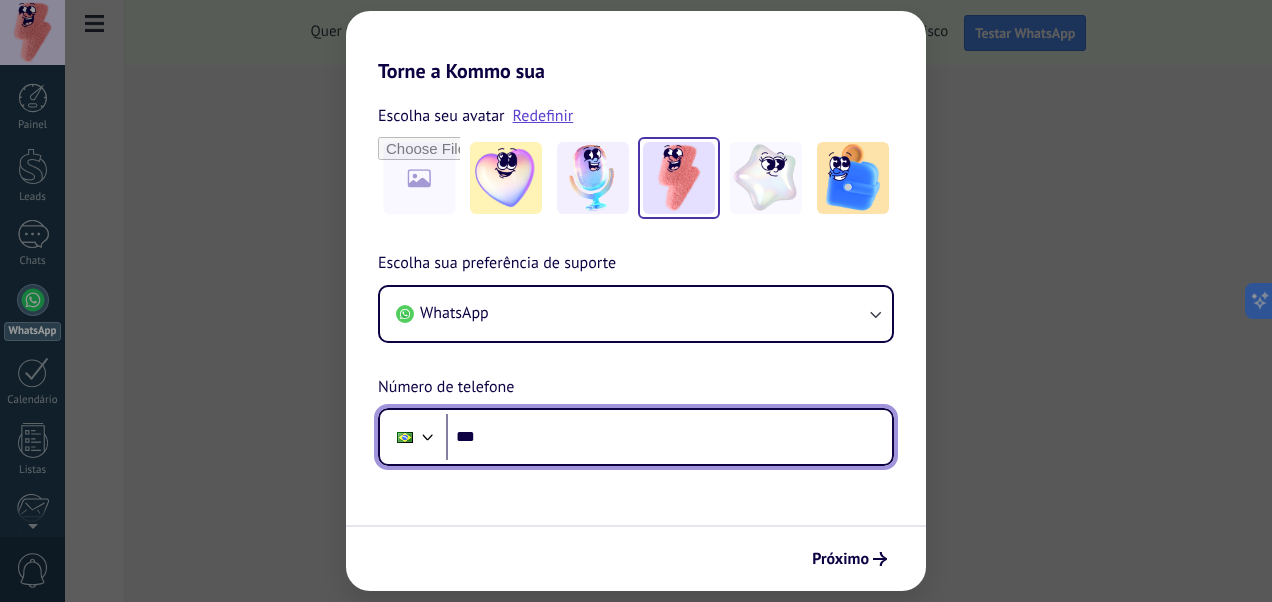 click on "***" at bounding box center [669, 437] 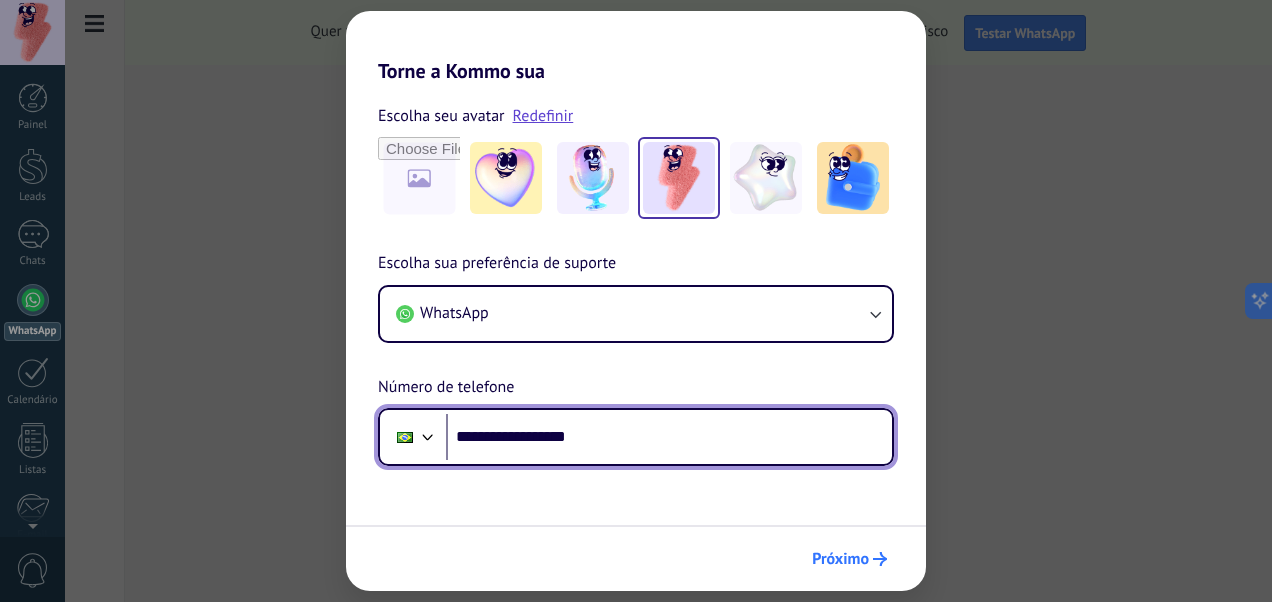 type on "**********" 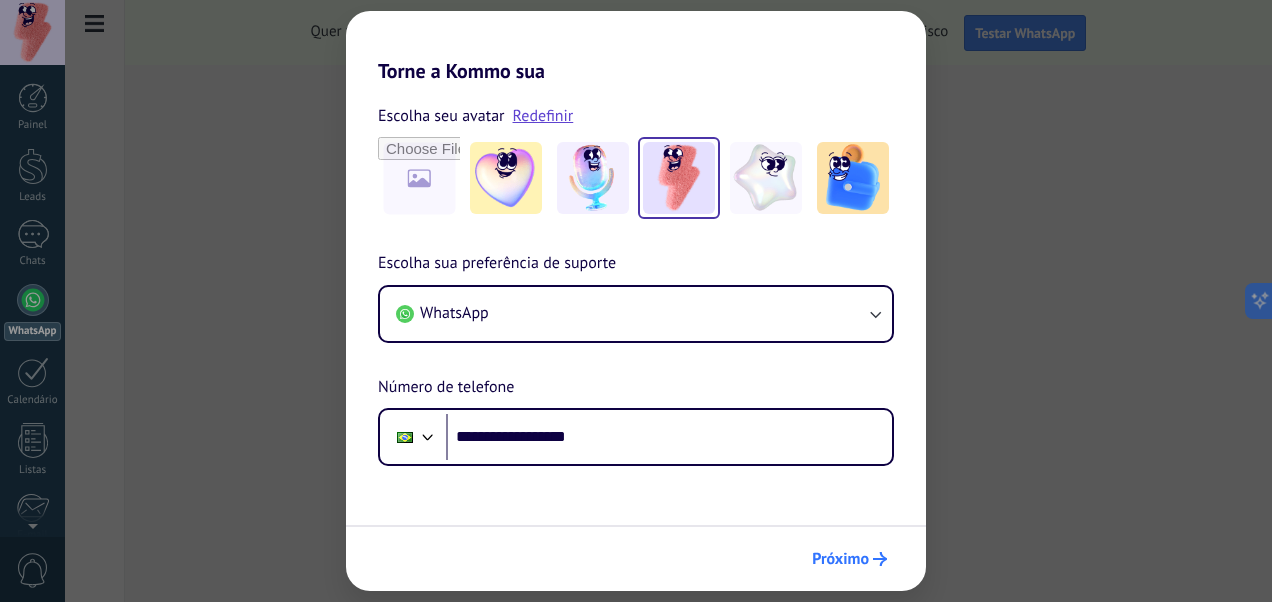 click on "Próximo" at bounding box center (849, 559) 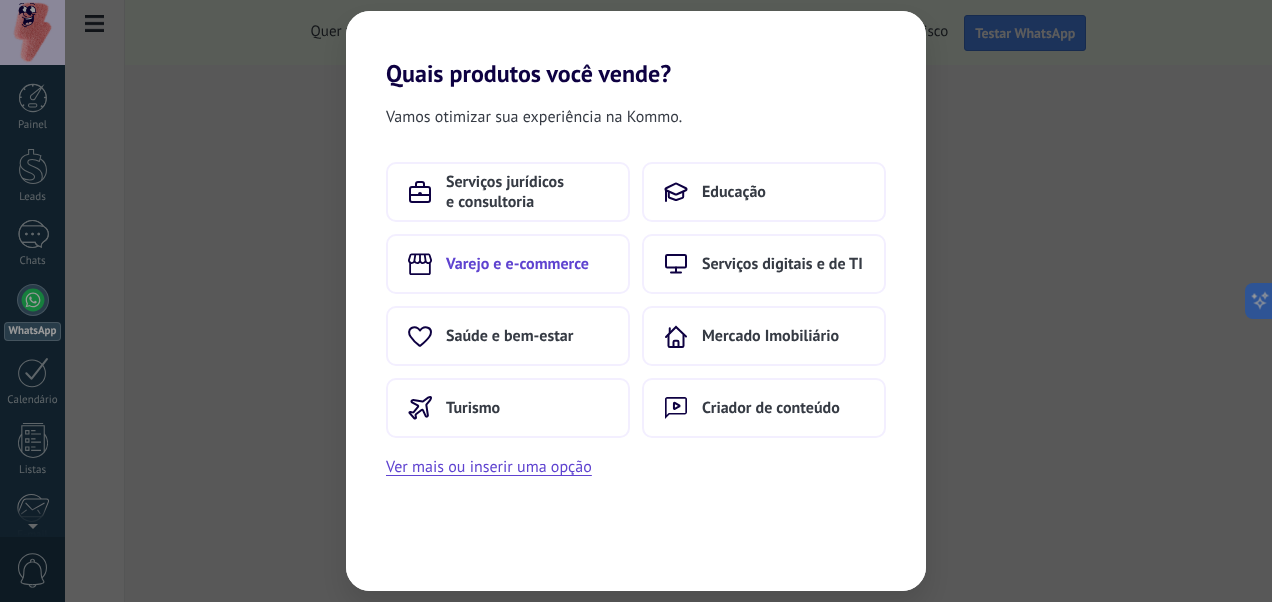 click on "Varejo e e-commerce" at bounding box center [508, 264] 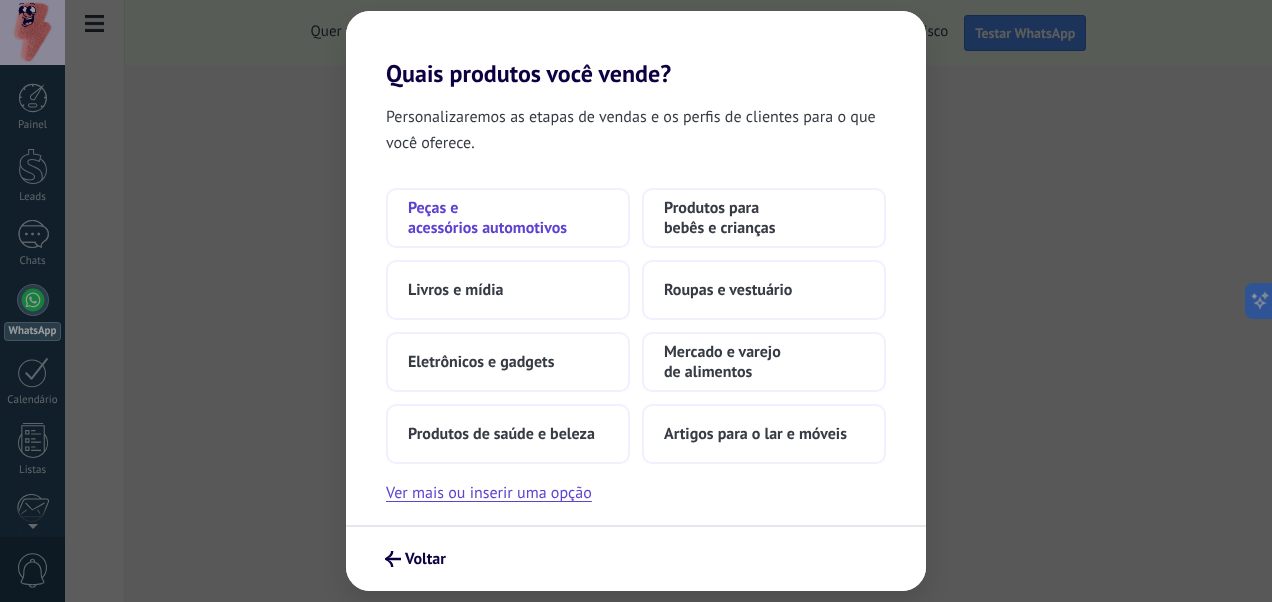 click on "Peças e acessórios automotivos" at bounding box center [508, 218] 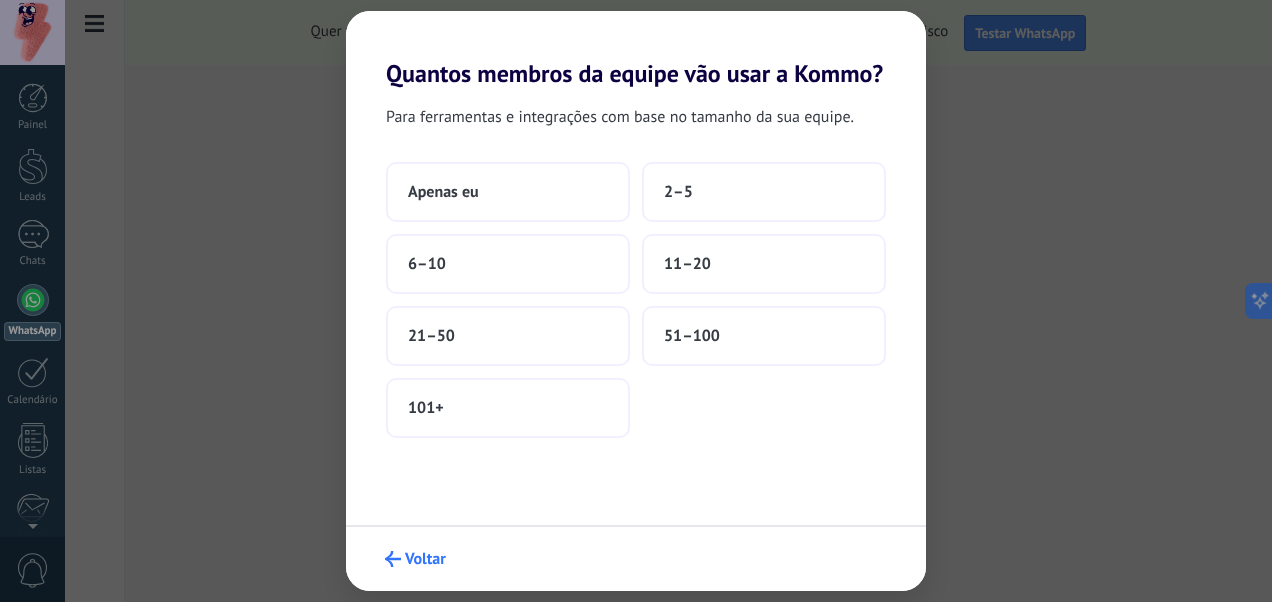 click on "Voltar" at bounding box center (425, 559) 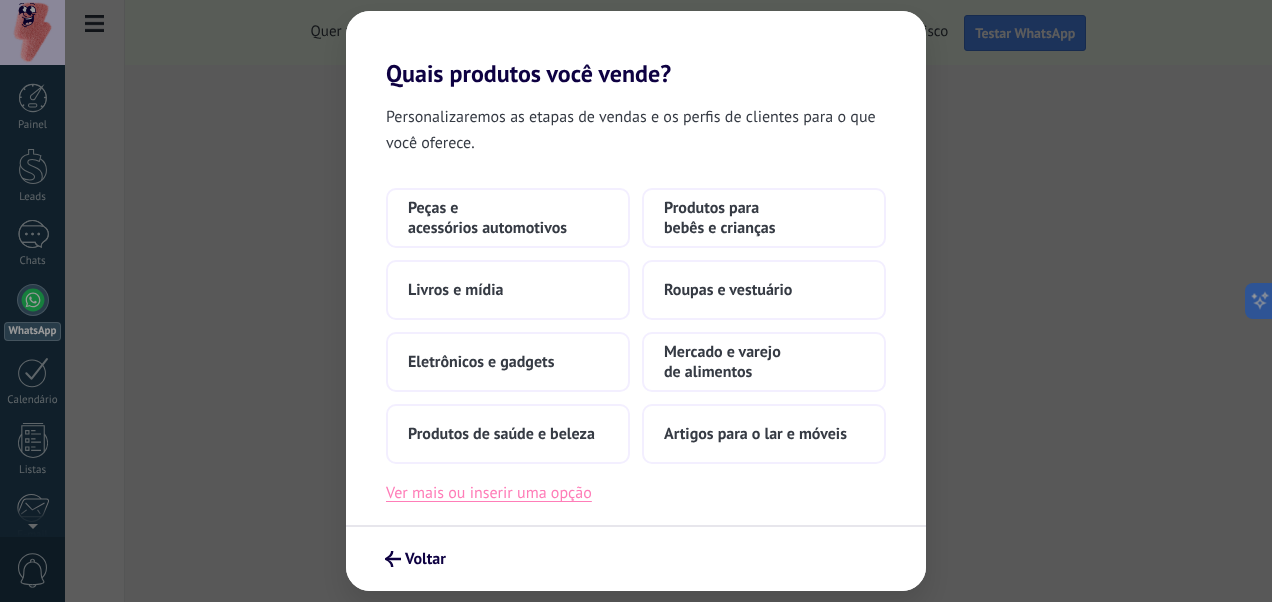 click on "Ver mais ou inserir uma opção" at bounding box center [489, 493] 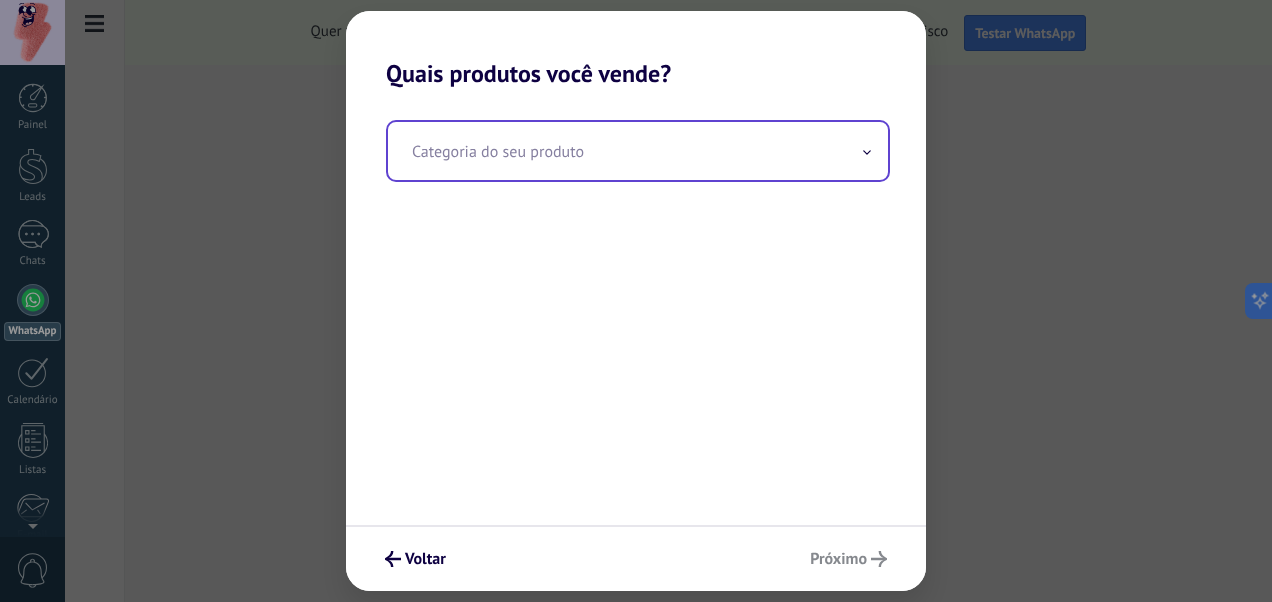 click at bounding box center [638, 151] 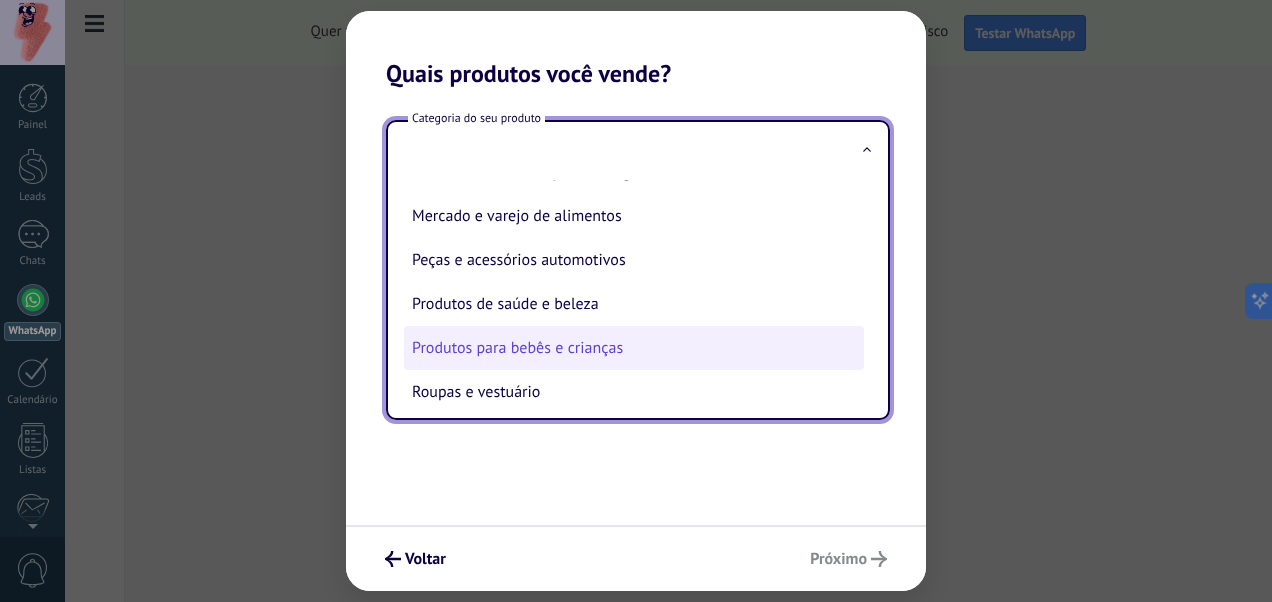 scroll, scrollTop: 442, scrollLeft: 0, axis: vertical 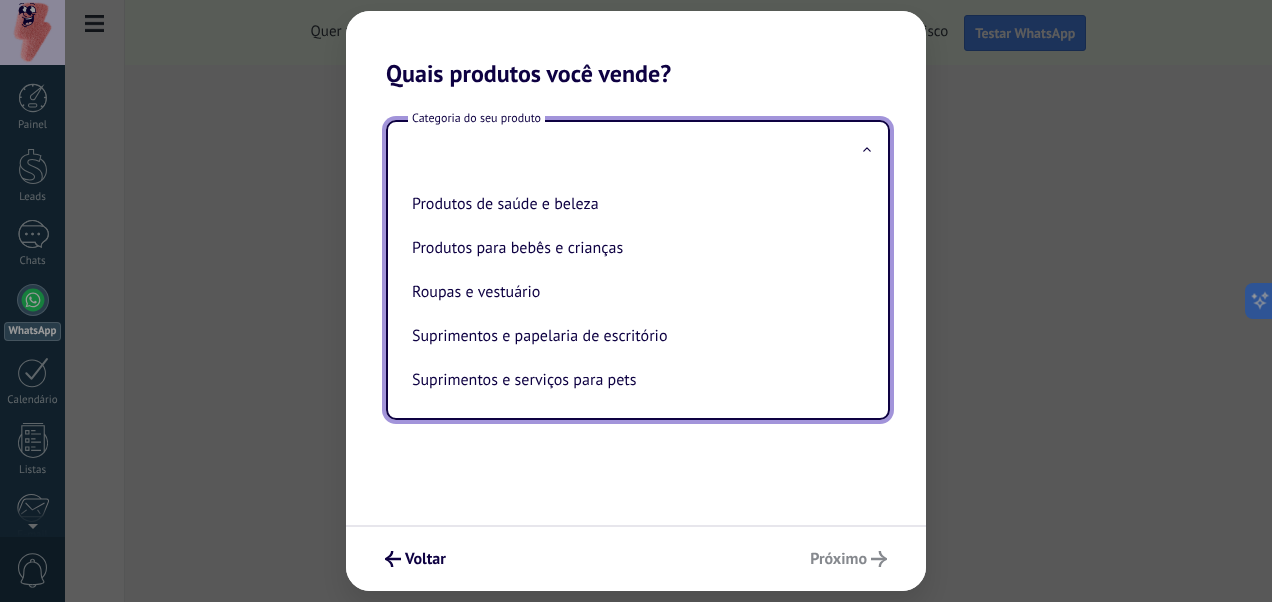 click on "Voltar Próximo" at bounding box center (636, 558) 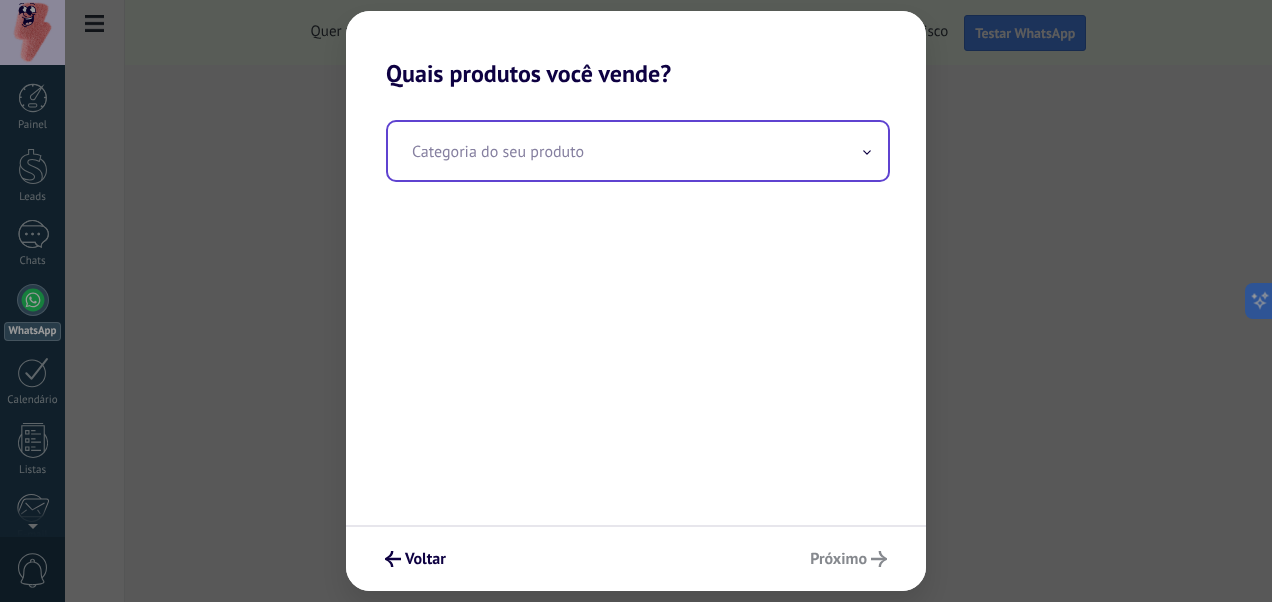 click at bounding box center [638, 151] 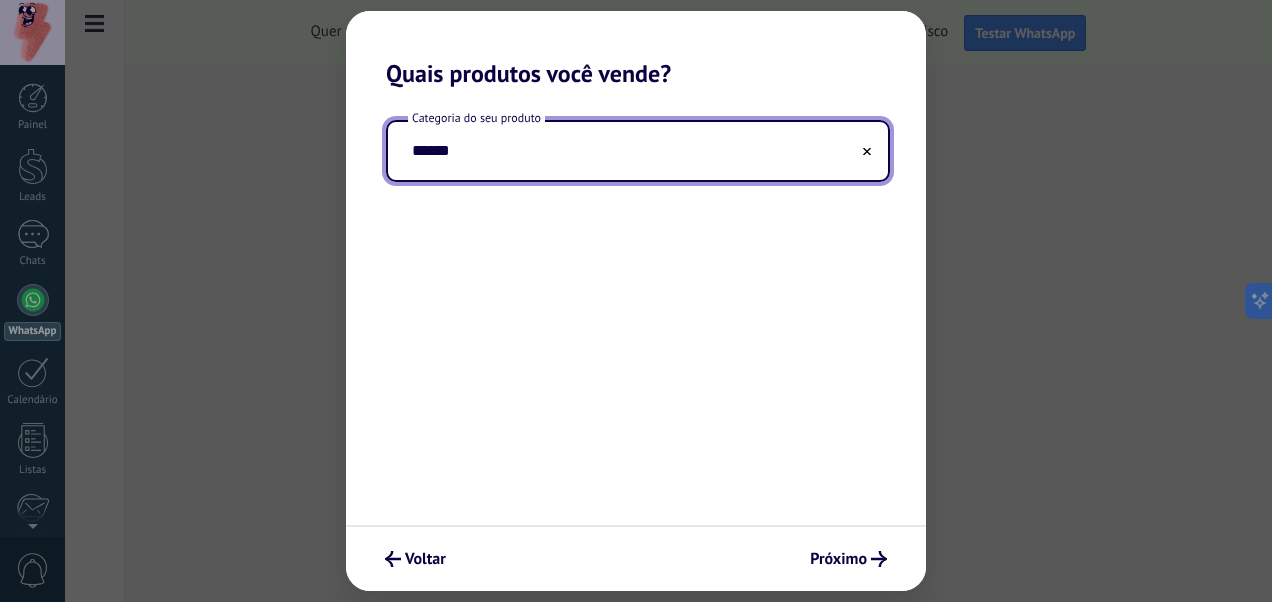 type on "******" 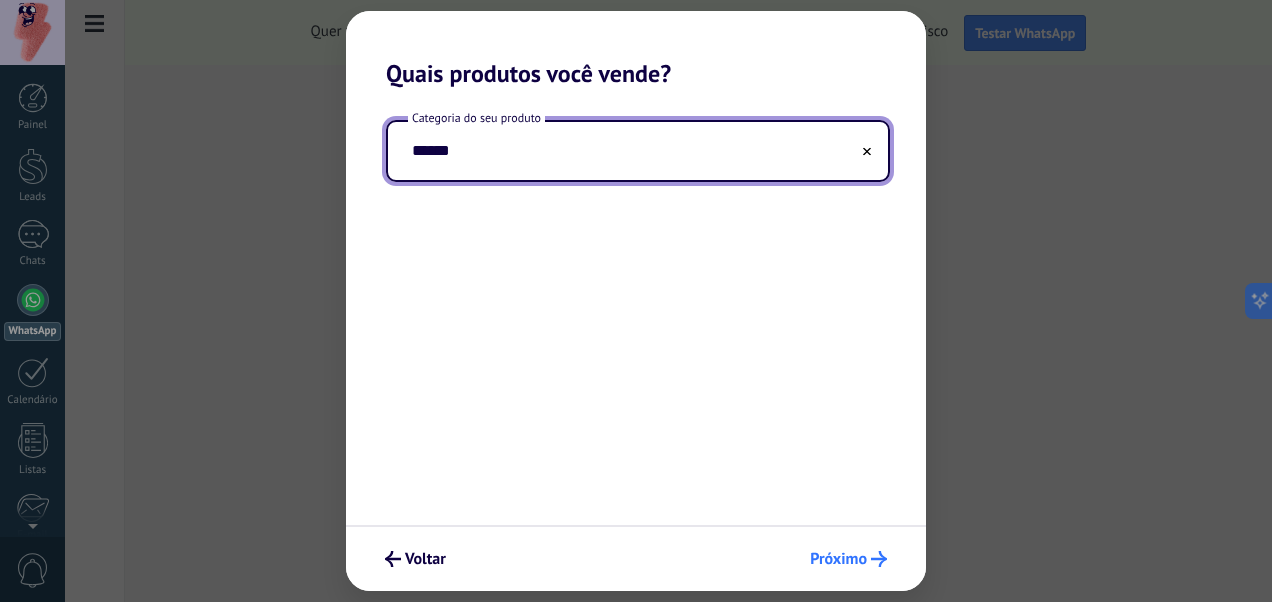 click on "Próximo" at bounding box center [838, 559] 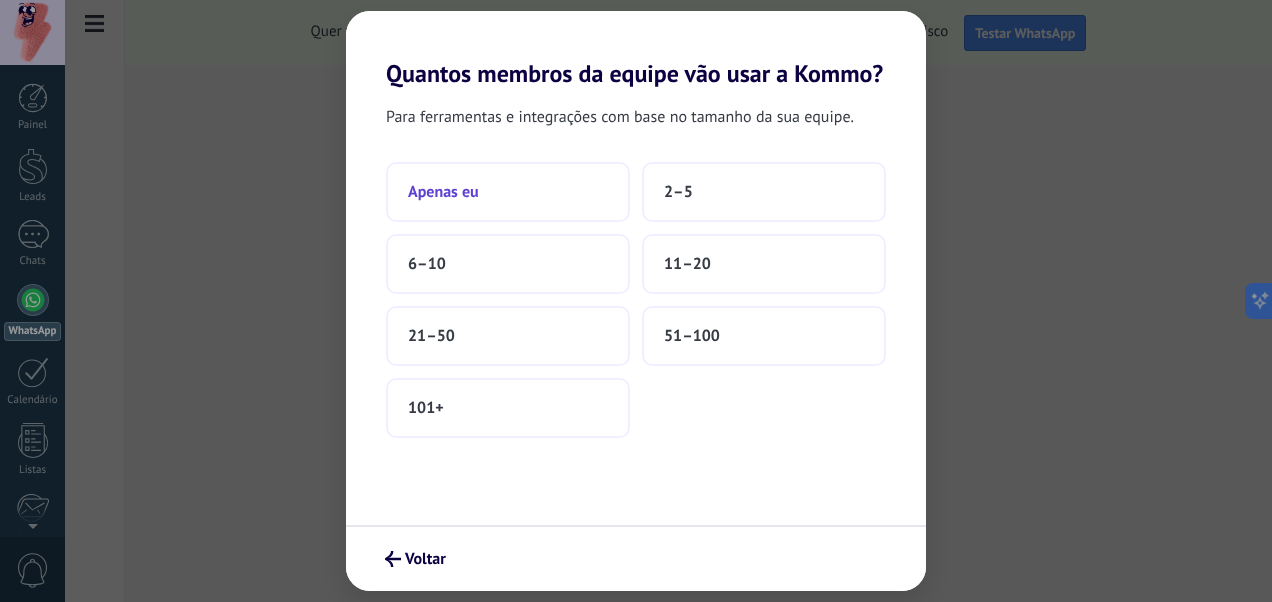 click on "Apenas eu" at bounding box center (508, 192) 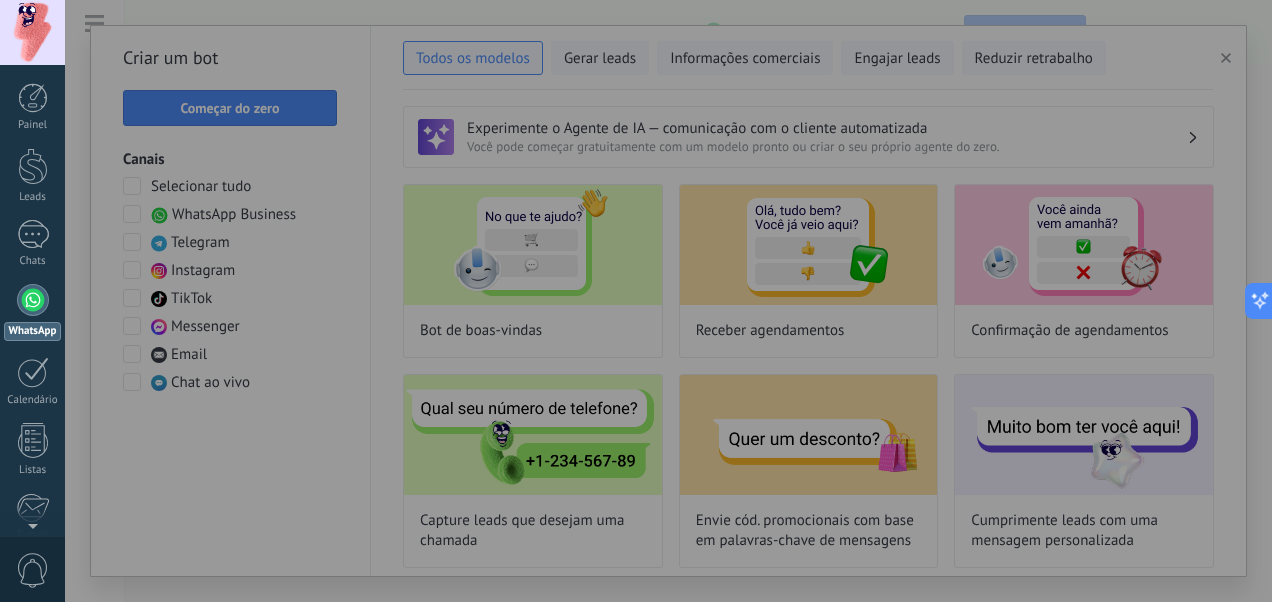 click at bounding box center (701, 301) 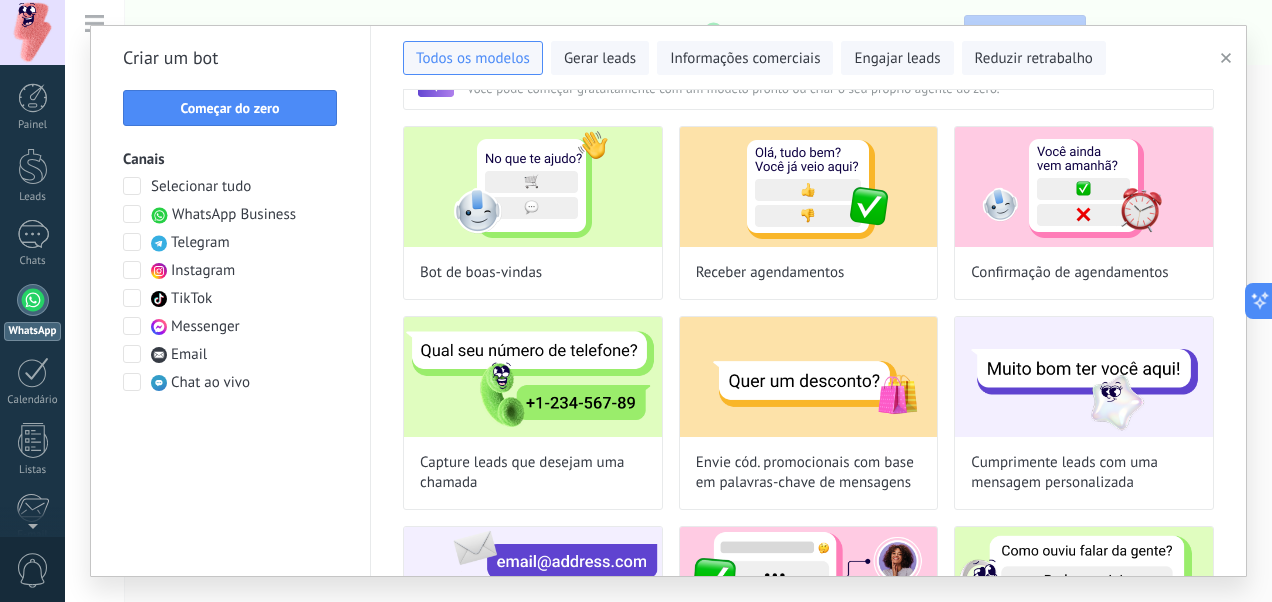 scroll, scrollTop: 0, scrollLeft: 0, axis: both 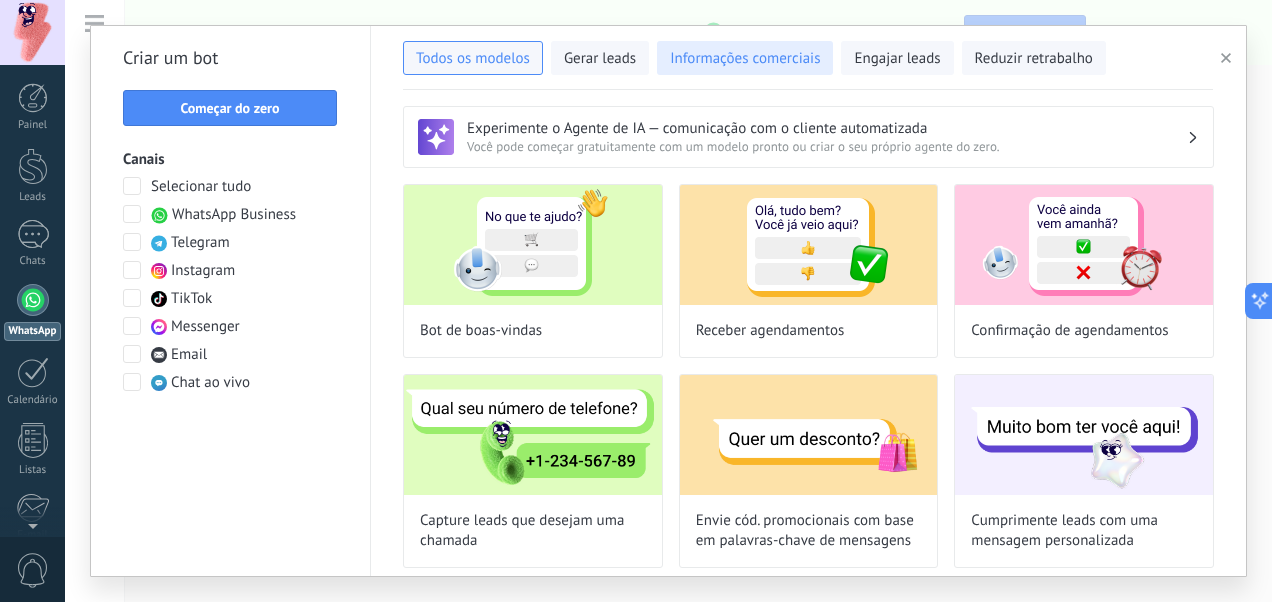 click on "Informações comerciais" at bounding box center (745, 59) 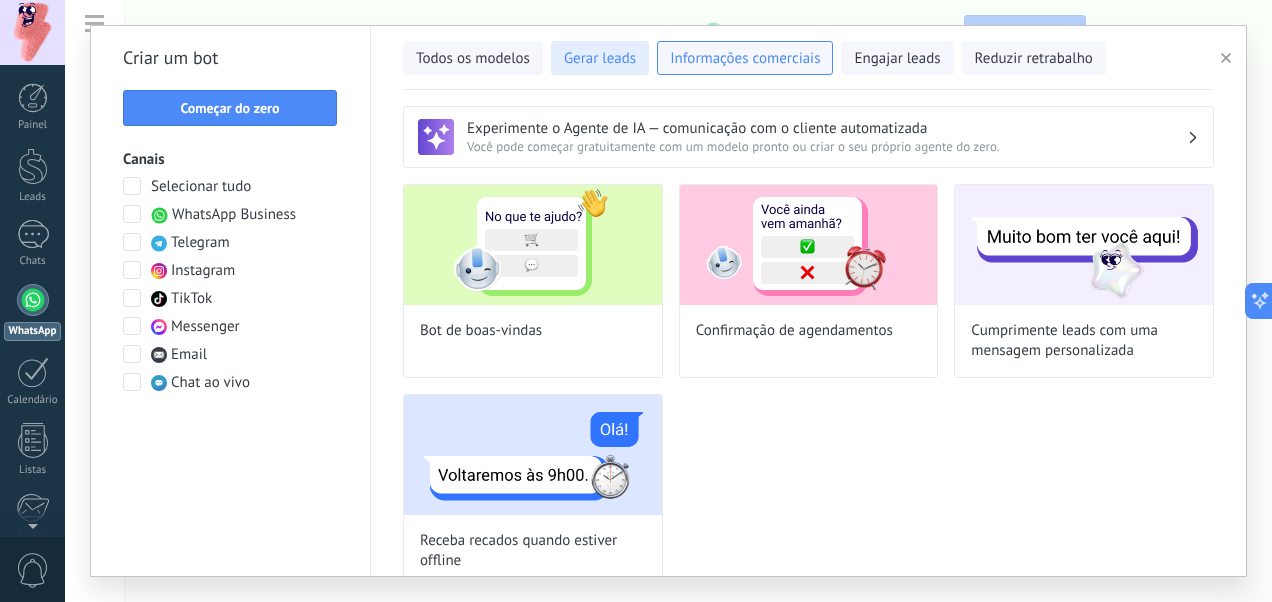 click on "Gerar leads" at bounding box center [600, 58] 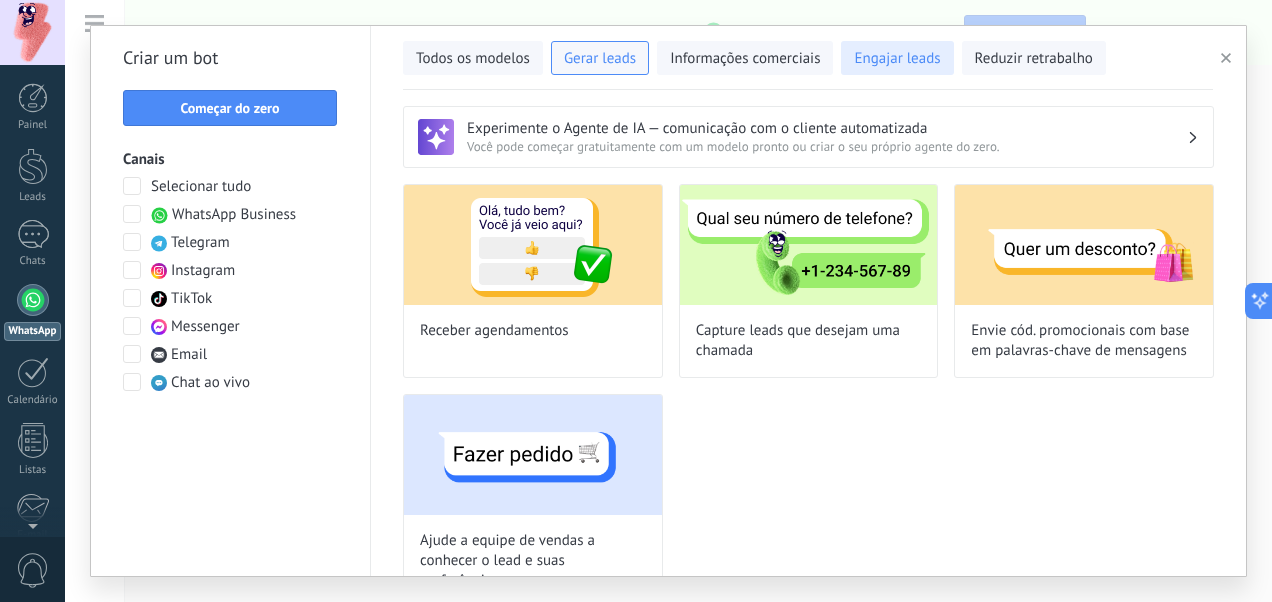click on "Engajar leads" at bounding box center [897, 59] 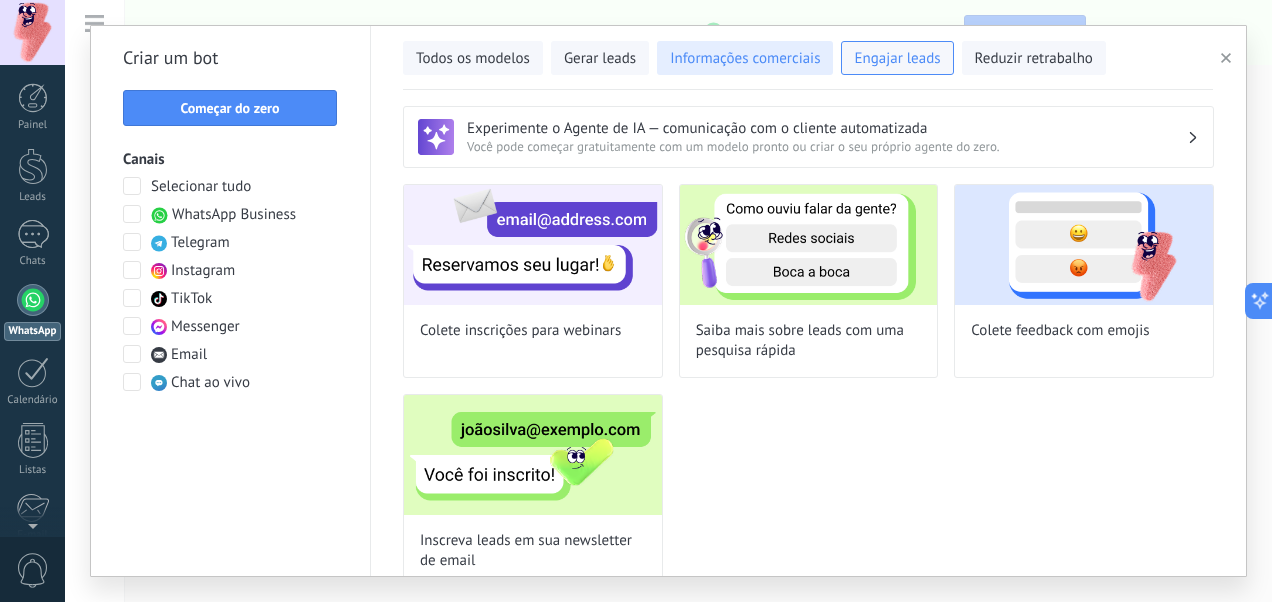 click on "Informações comerciais" at bounding box center [745, 59] 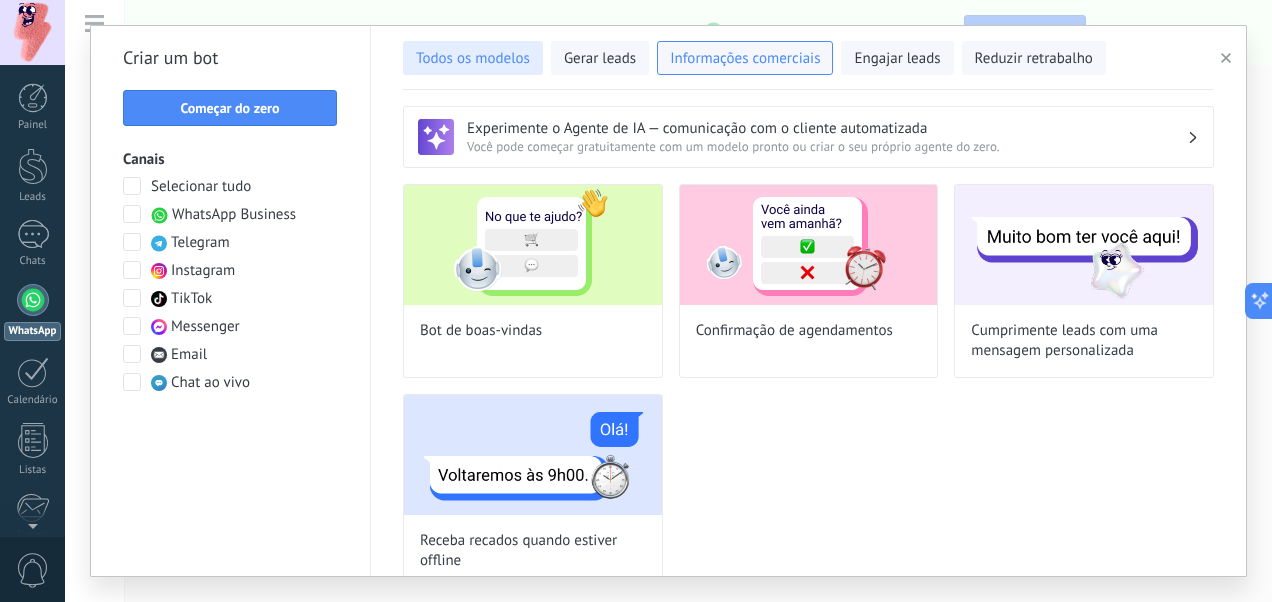 click on "Todos os modelos" at bounding box center (473, 59) 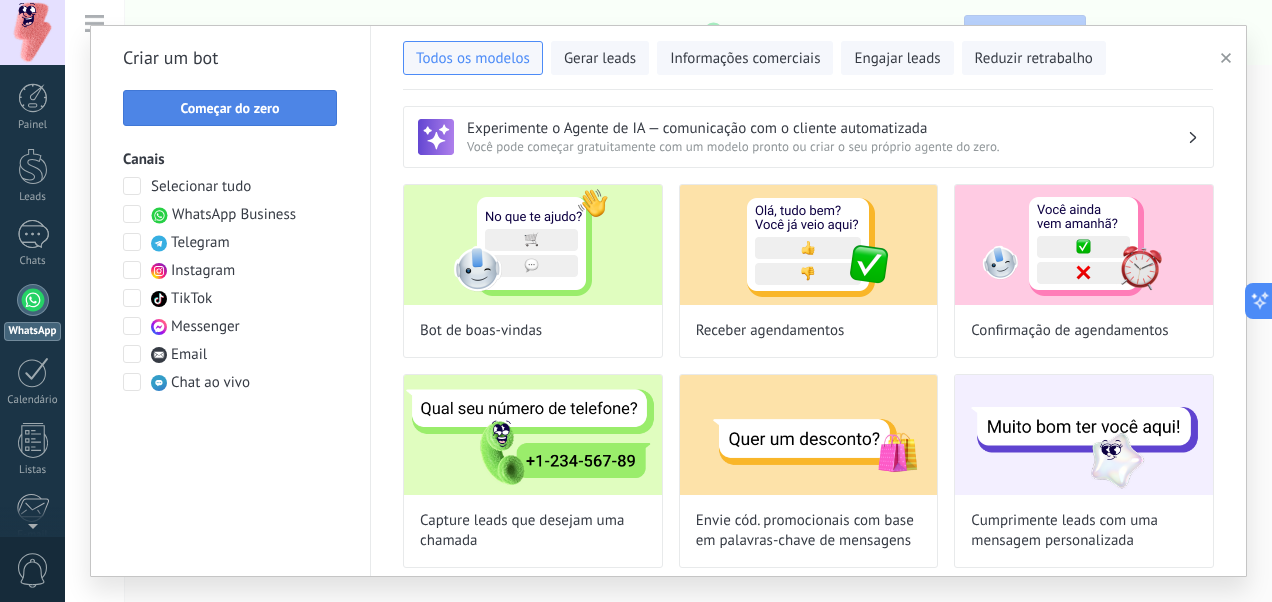 click on "Começar do zero" at bounding box center (230, 108) 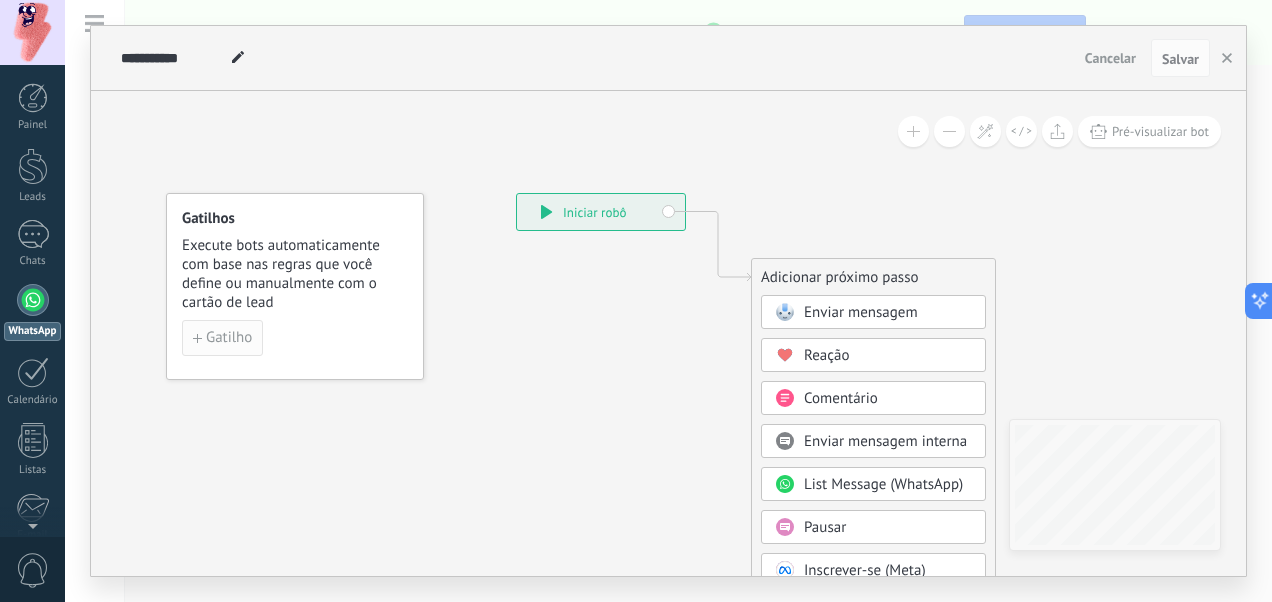 click on "Gatilho" at bounding box center (229, 338) 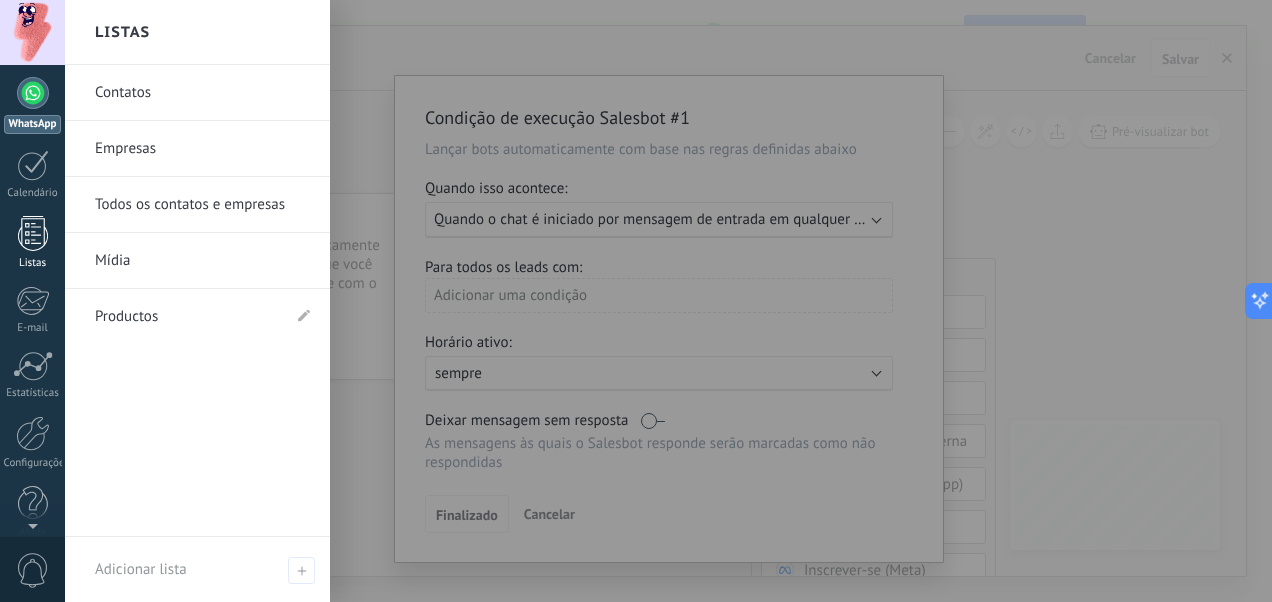 scroll, scrollTop: 0, scrollLeft: 0, axis: both 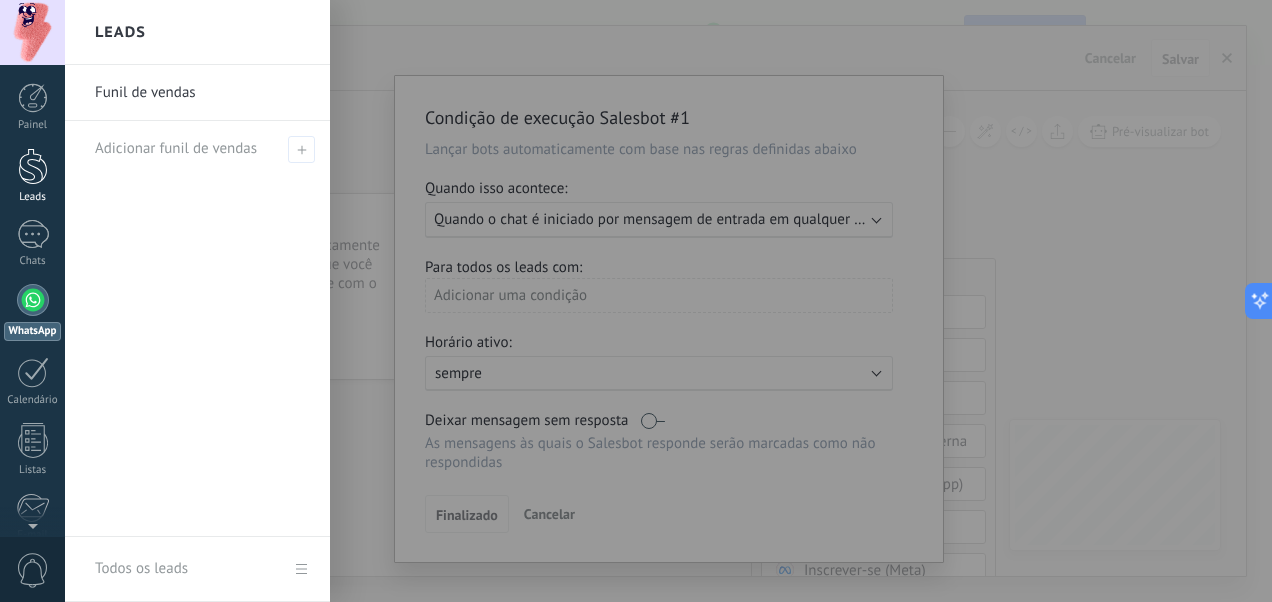 click on "Leads" at bounding box center [32, 176] 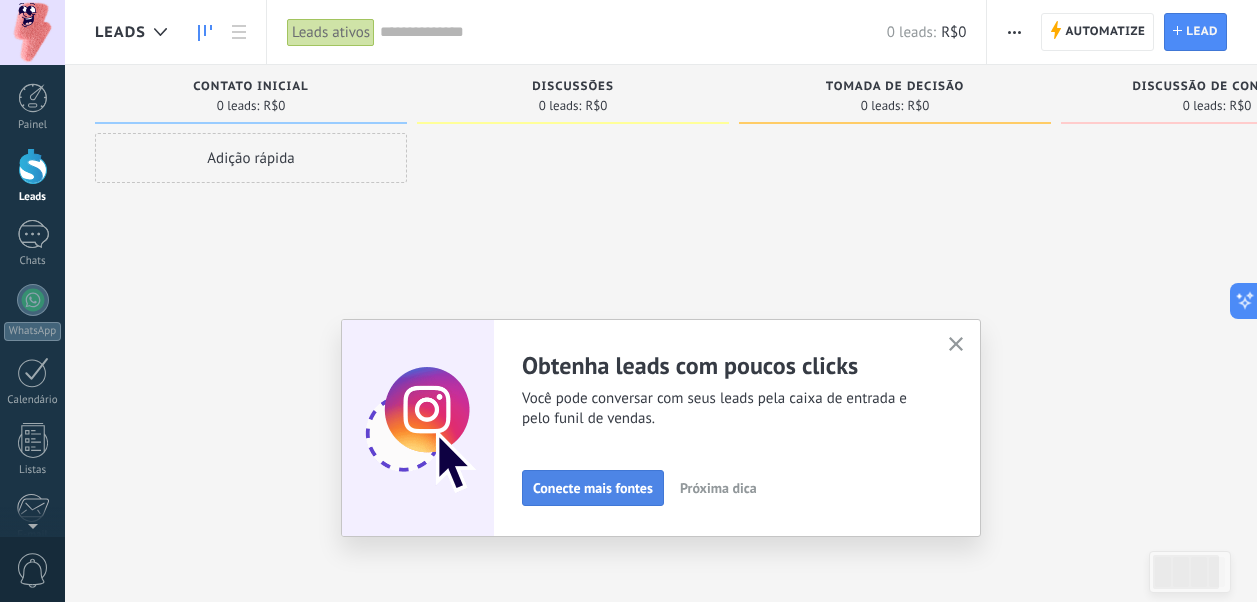 click on "Conecte mais fontes" at bounding box center (593, 488) 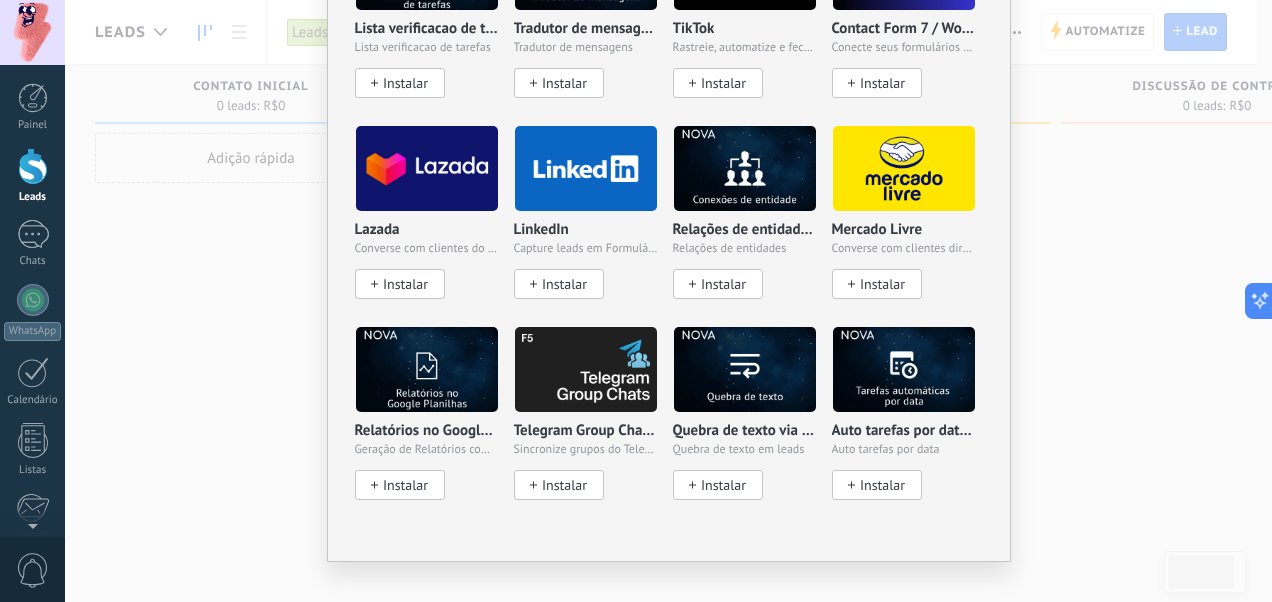 scroll, scrollTop: 2317, scrollLeft: 0, axis: vertical 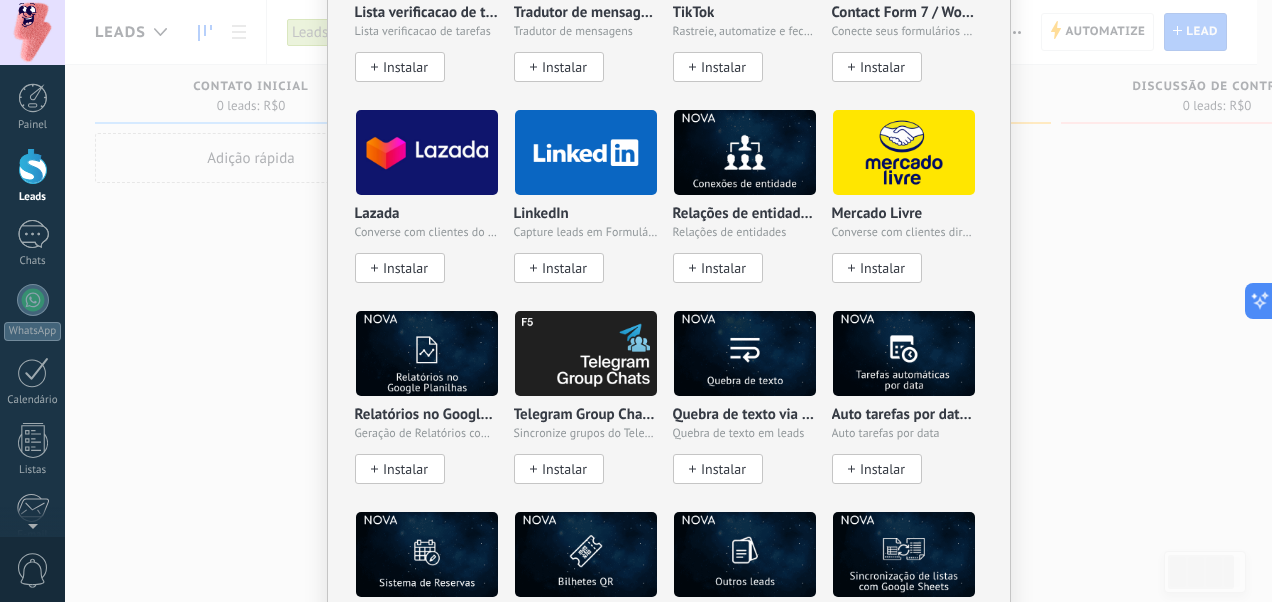 click on "Instalar" at bounding box center [882, 268] 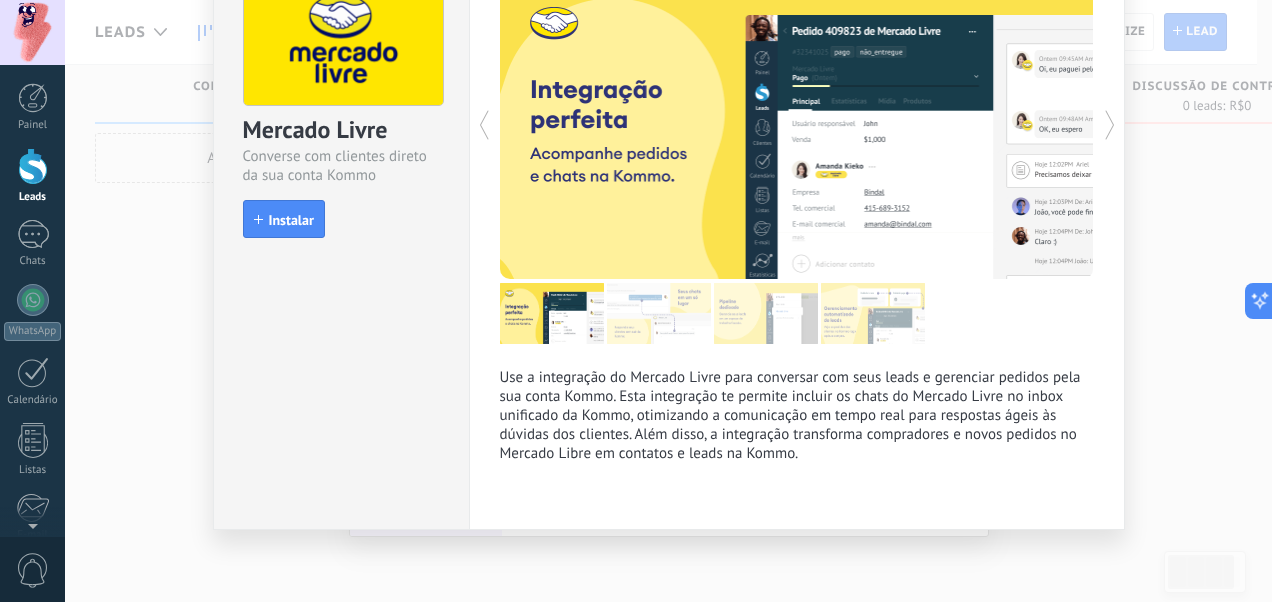scroll, scrollTop: 133, scrollLeft: 0, axis: vertical 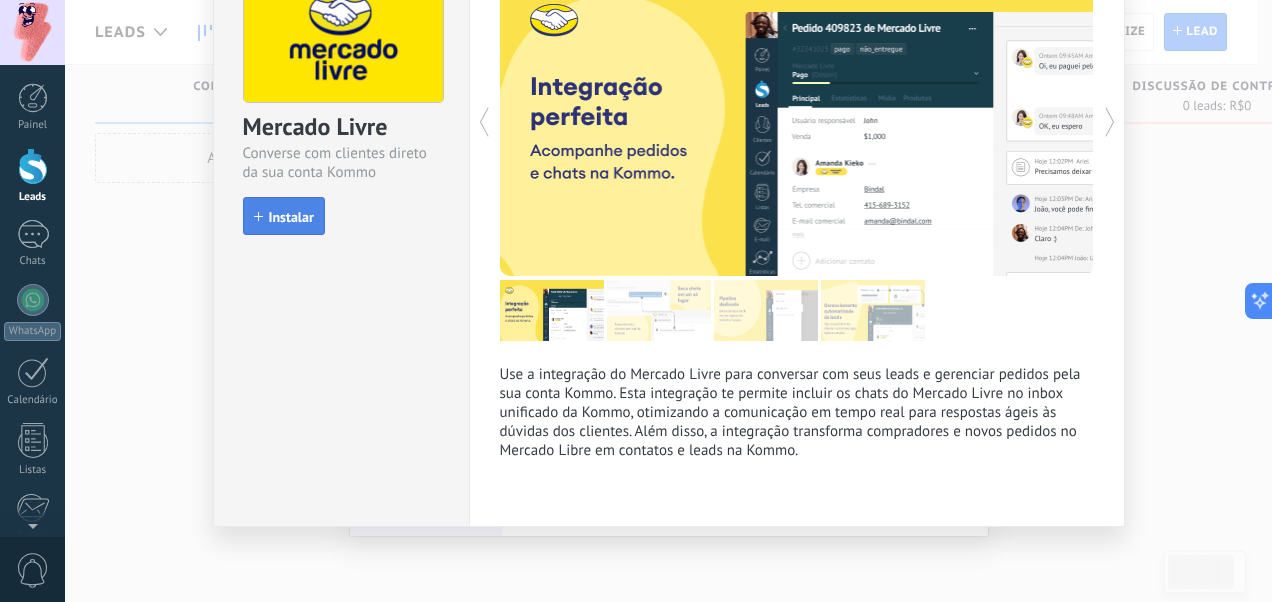 click on "Instalar" at bounding box center [291, 217] 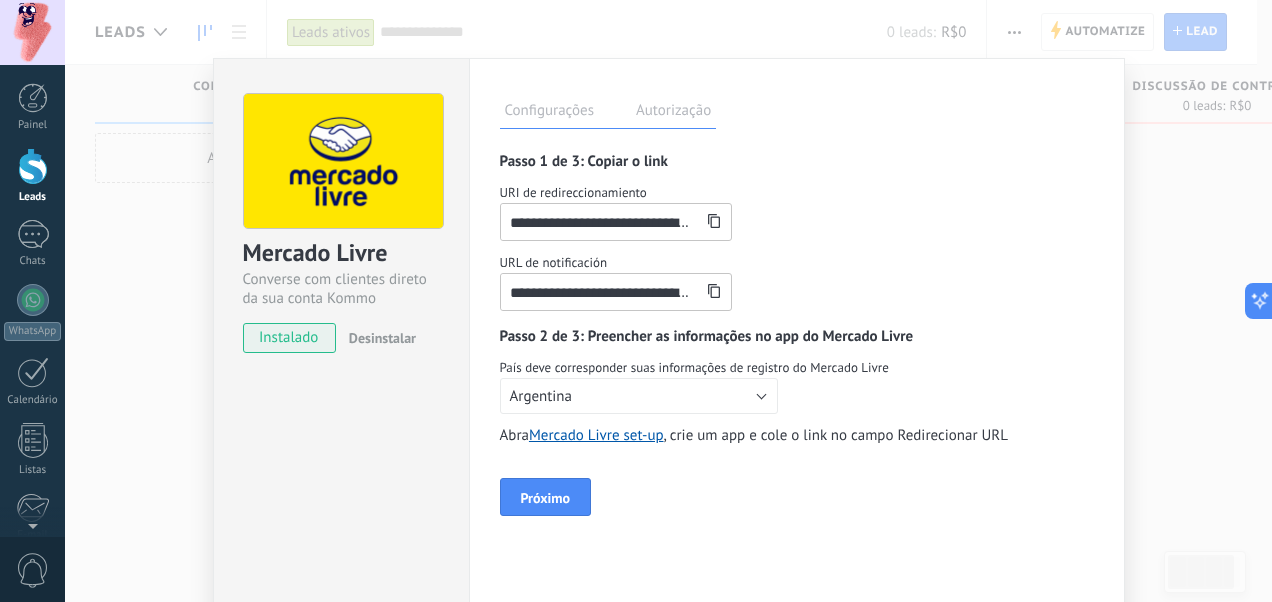 scroll, scrollTop: 0, scrollLeft: 0, axis: both 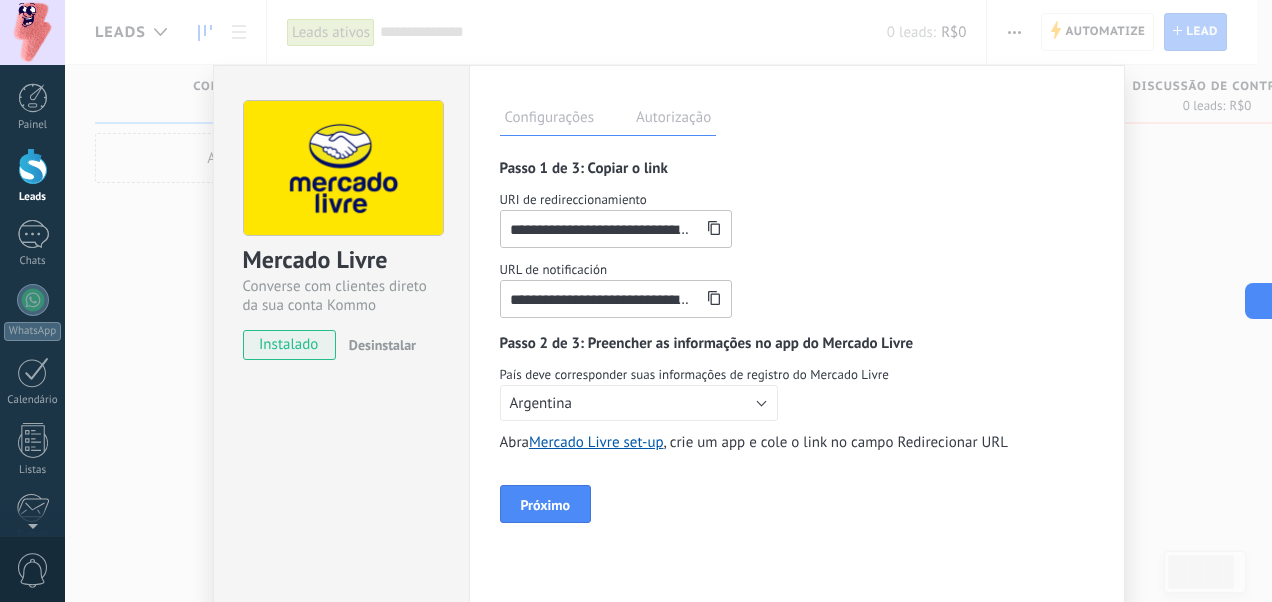 click on "Autorização" at bounding box center (673, 120) 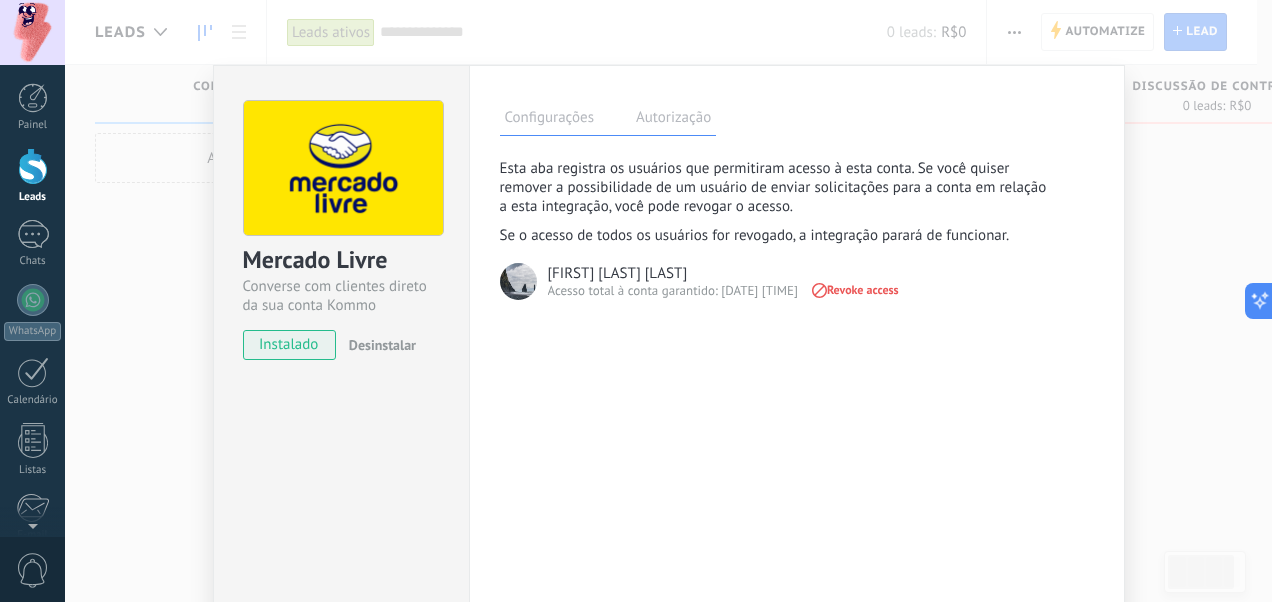 click on "Configurações" at bounding box center [549, 120] 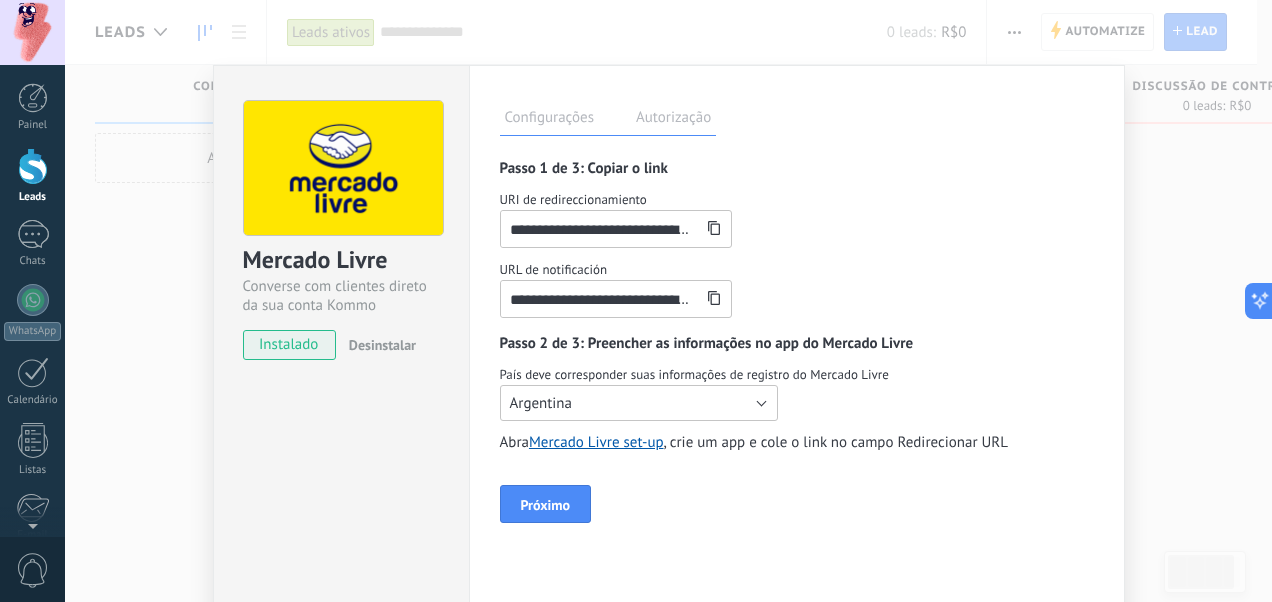 click on "Argentina" at bounding box center (639, 403) 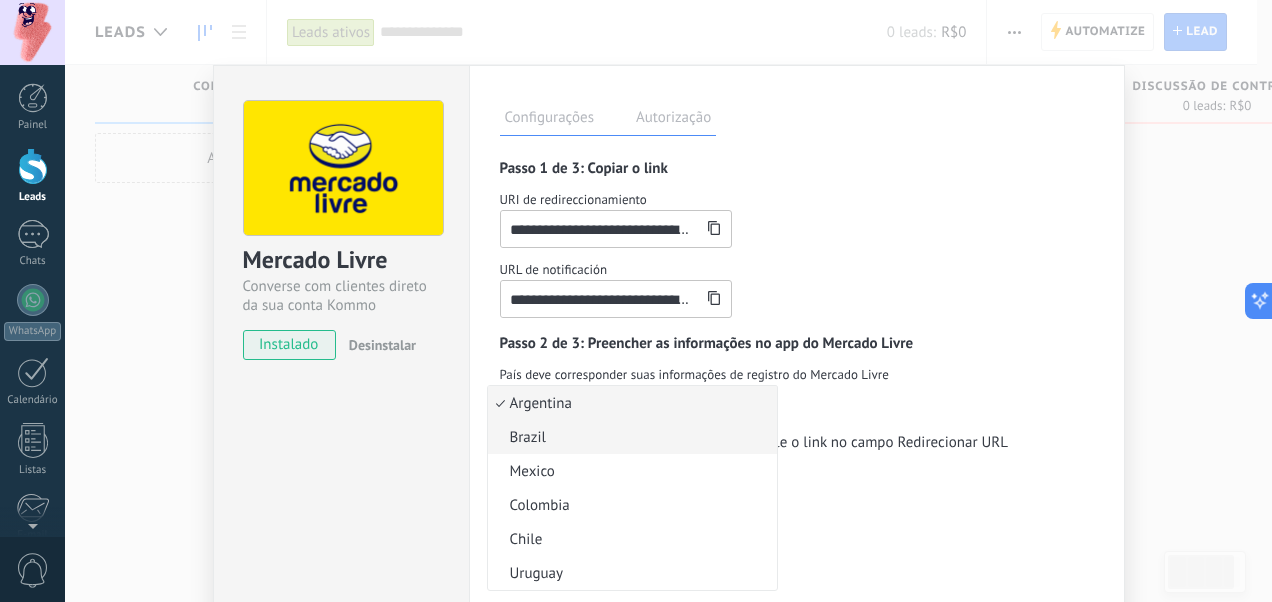 click on "Brazil" at bounding box center [629, 437] 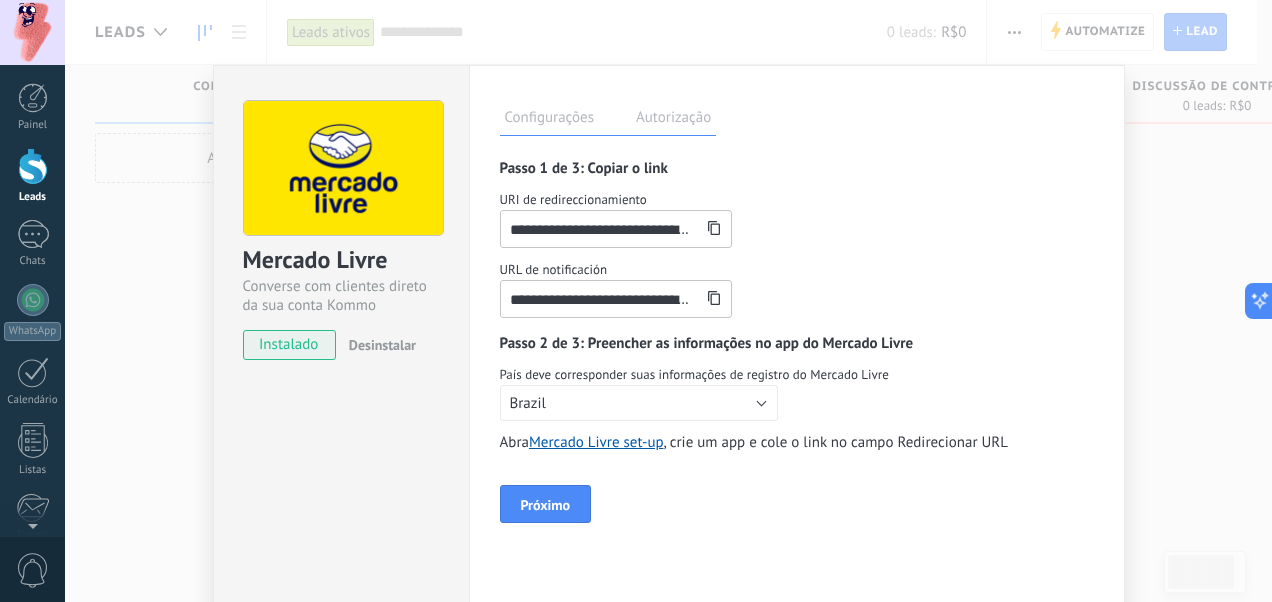 click on "**********" at bounding box center [601, 229] 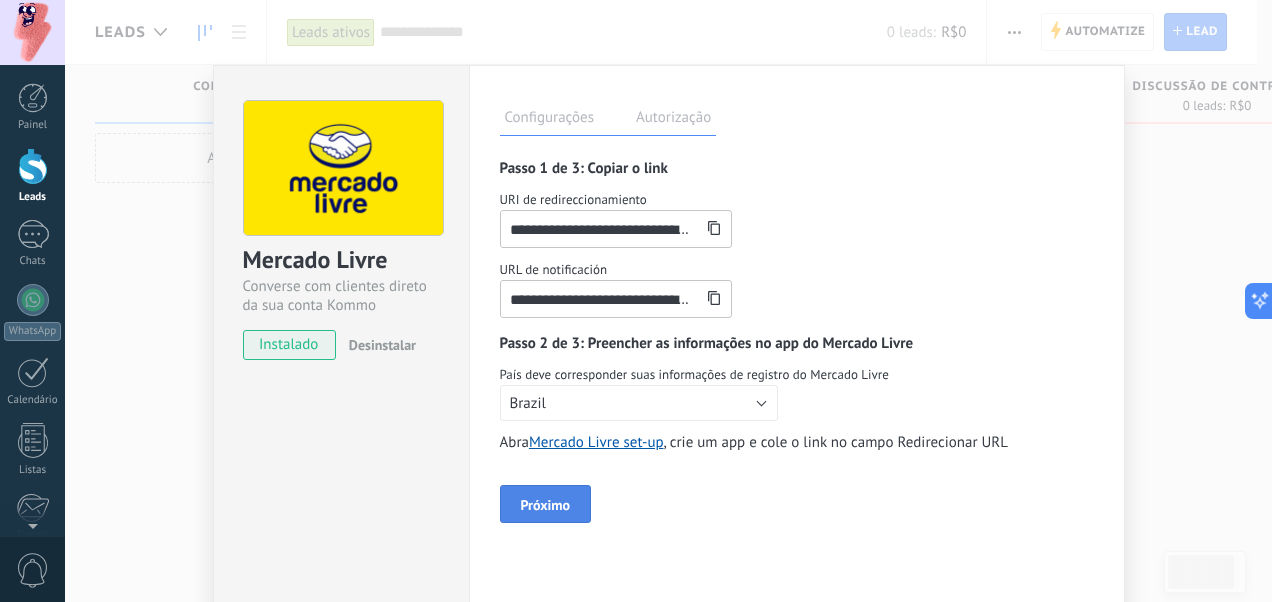 click on "Próximo" at bounding box center (546, 504) 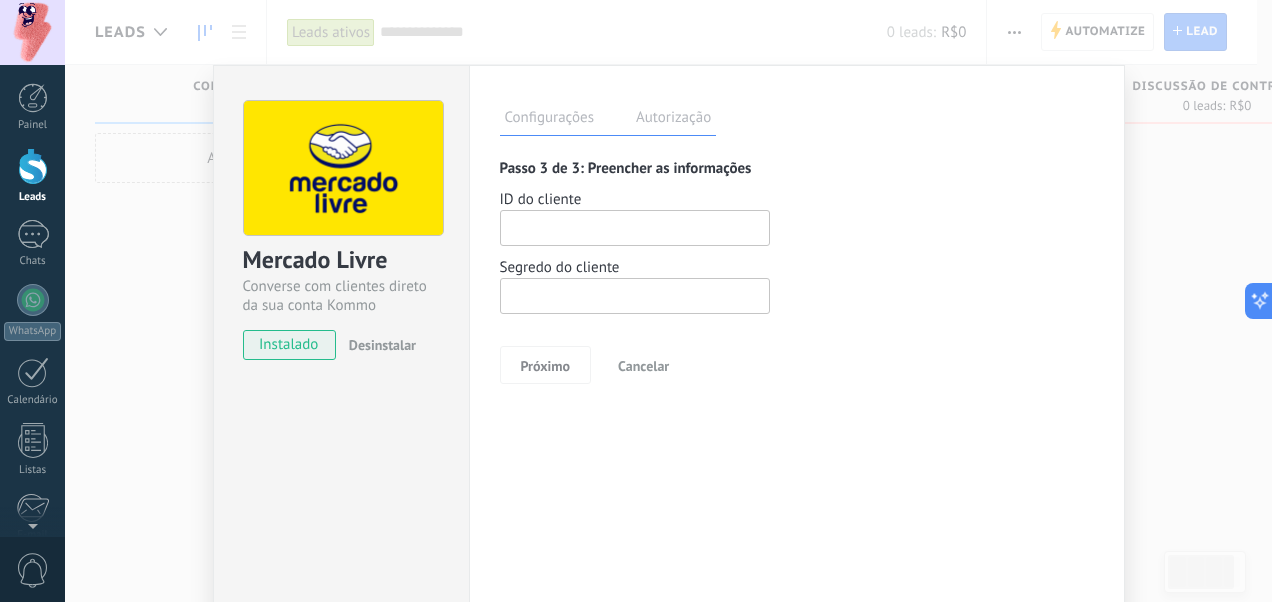 click at bounding box center [635, 228] 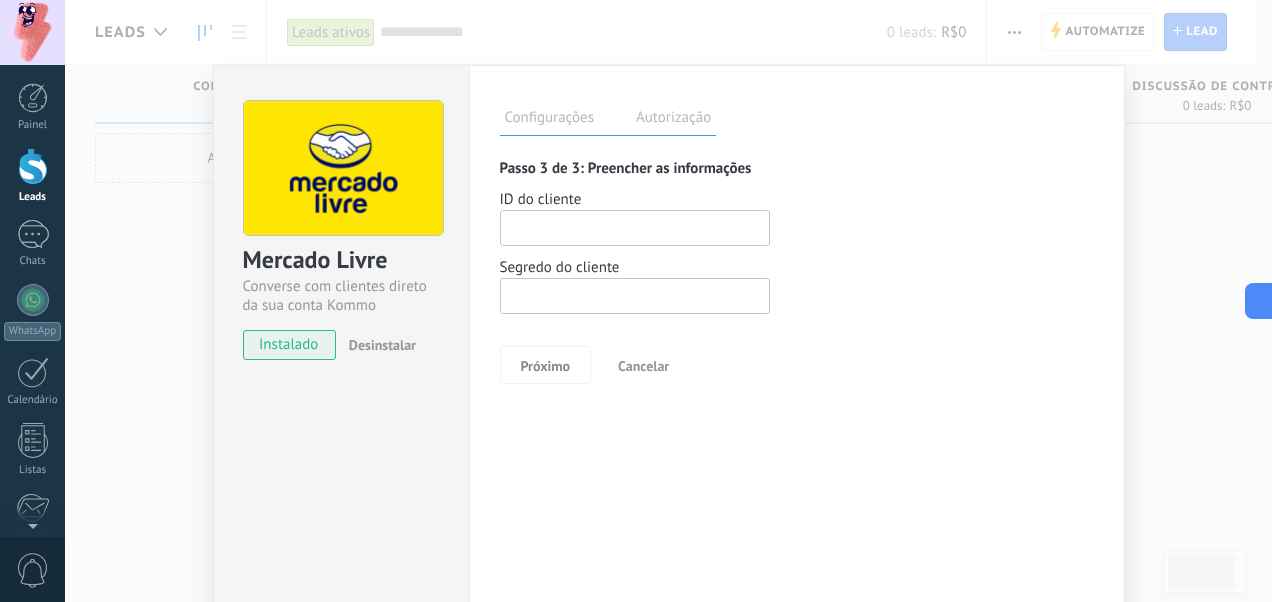 click at bounding box center (635, 296) 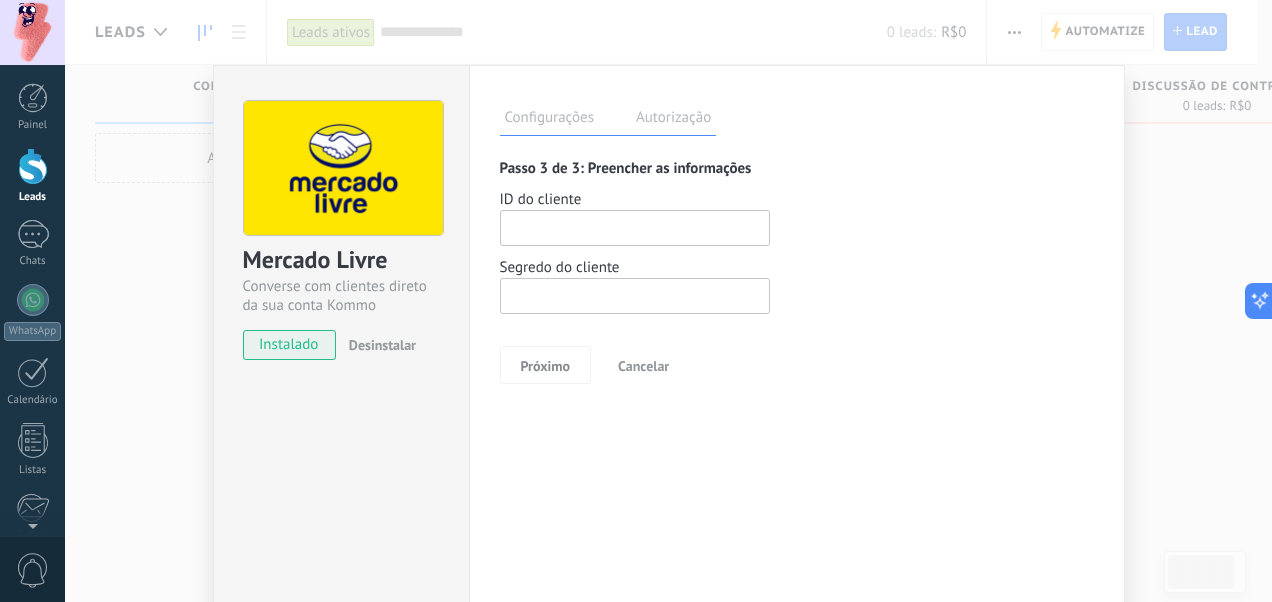 paste on "**********" 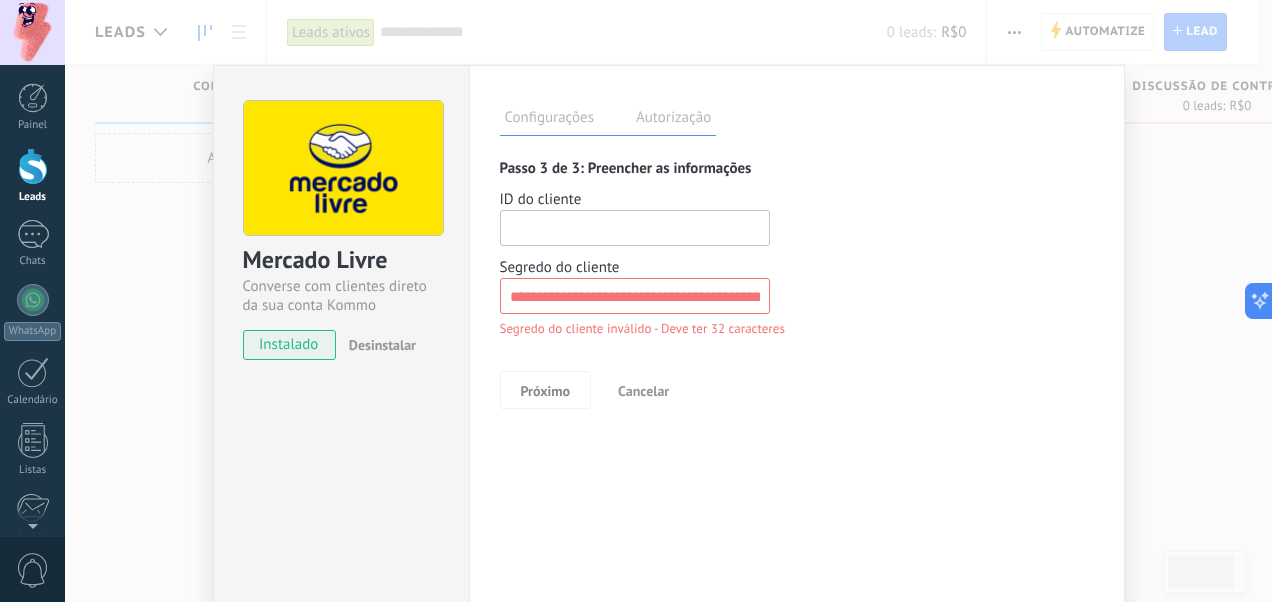 scroll, scrollTop: 0, scrollLeft: 121, axis: horizontal 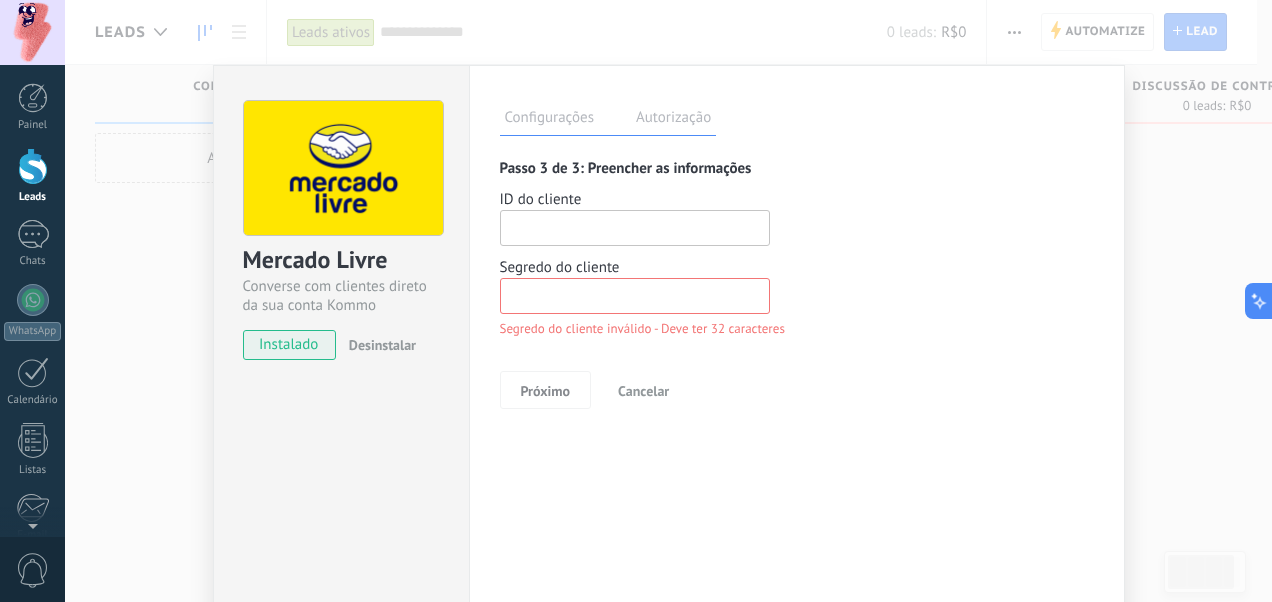 click at bounding box center [635, 296] 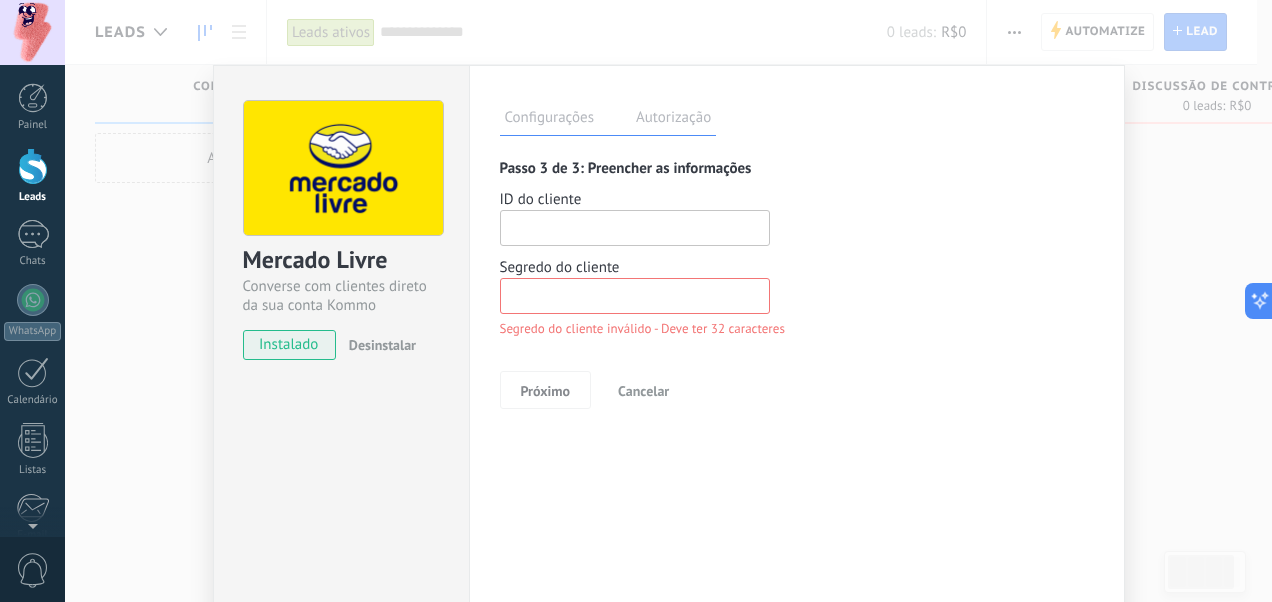 paste on "**********" 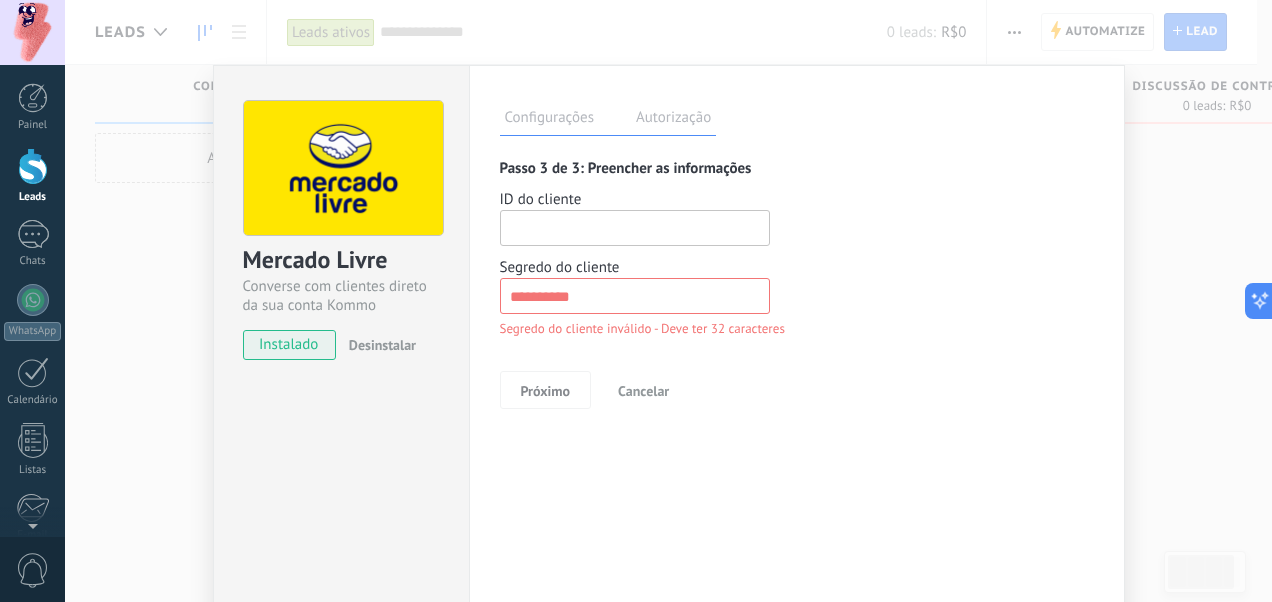 type on "**********" 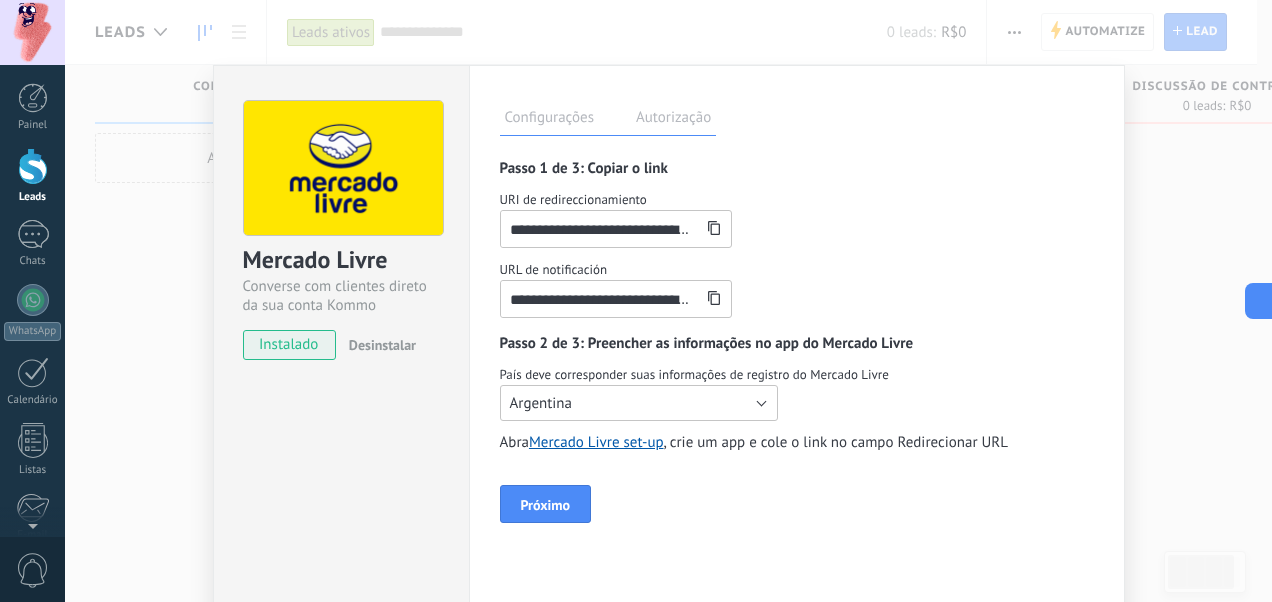 click on "Argentina" at bounding box center (639, 403) 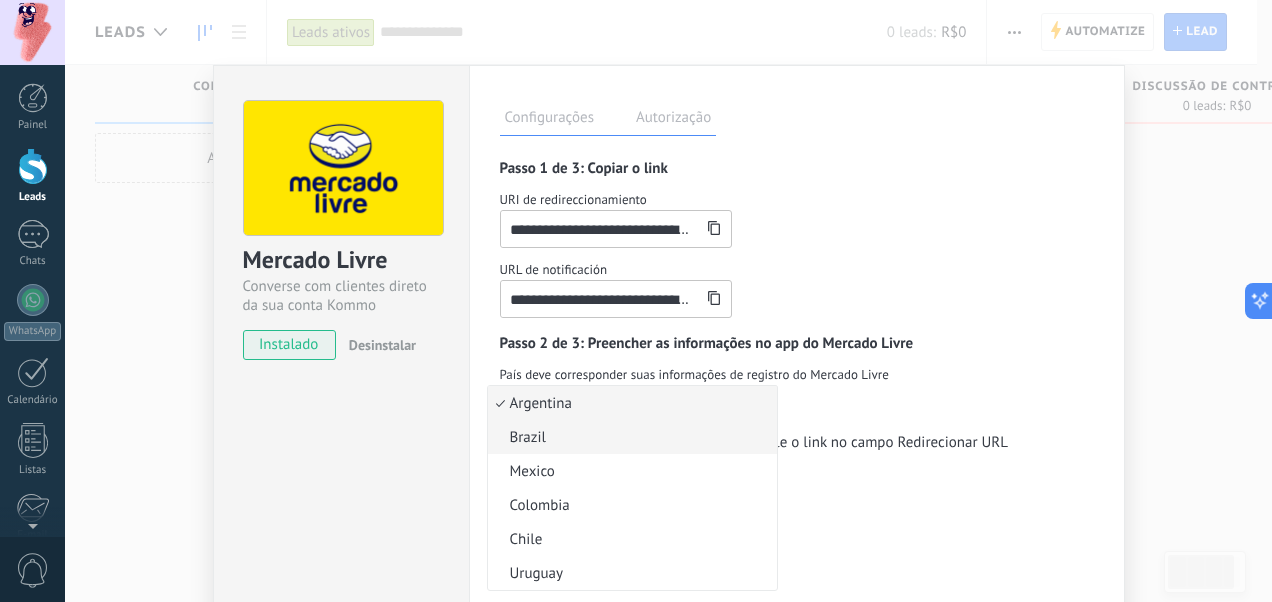 click on "Brazil" at bounding box center [629, 437] 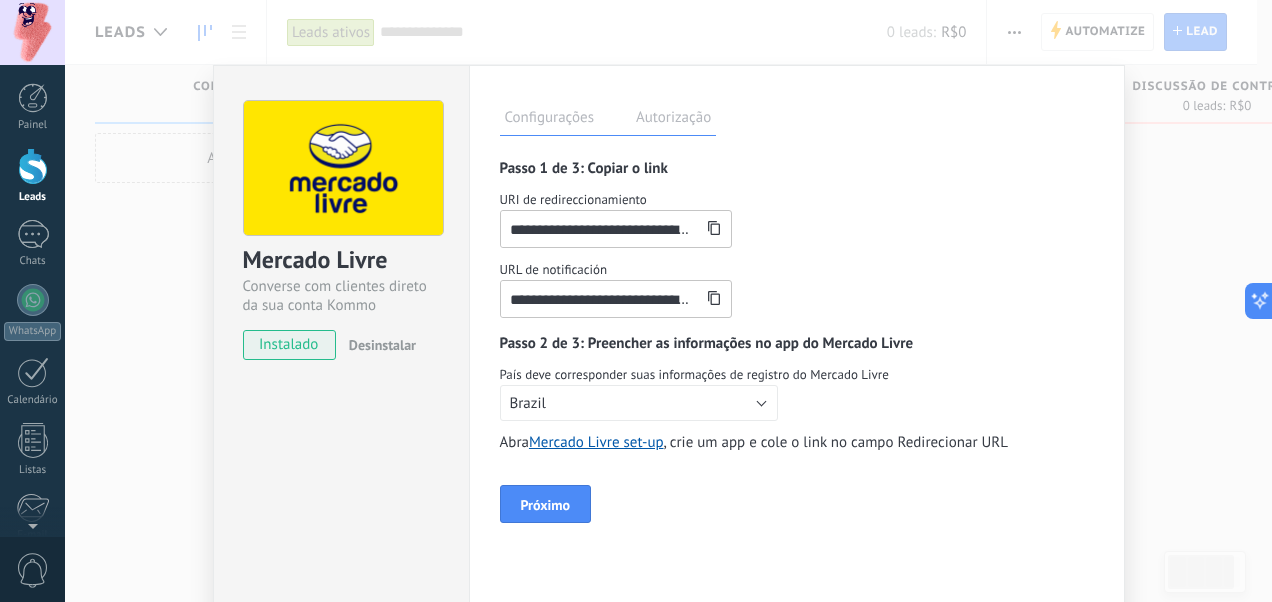 click on "Próximo" at bounding box center [546, 504] 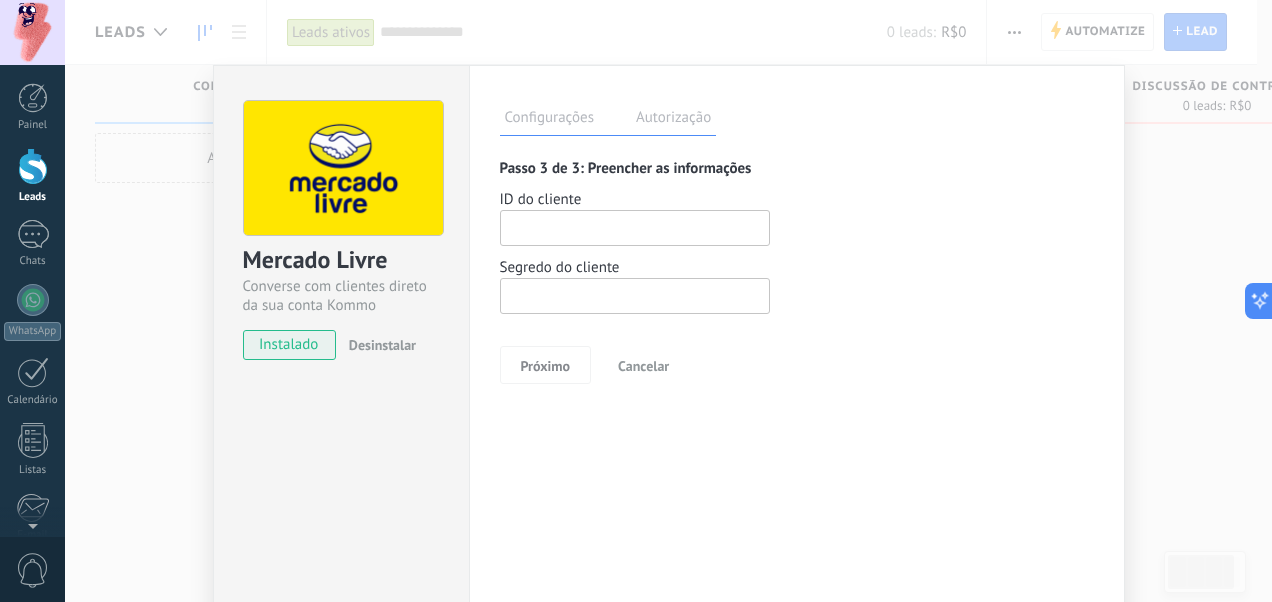 click at bounding box center (635, 228) 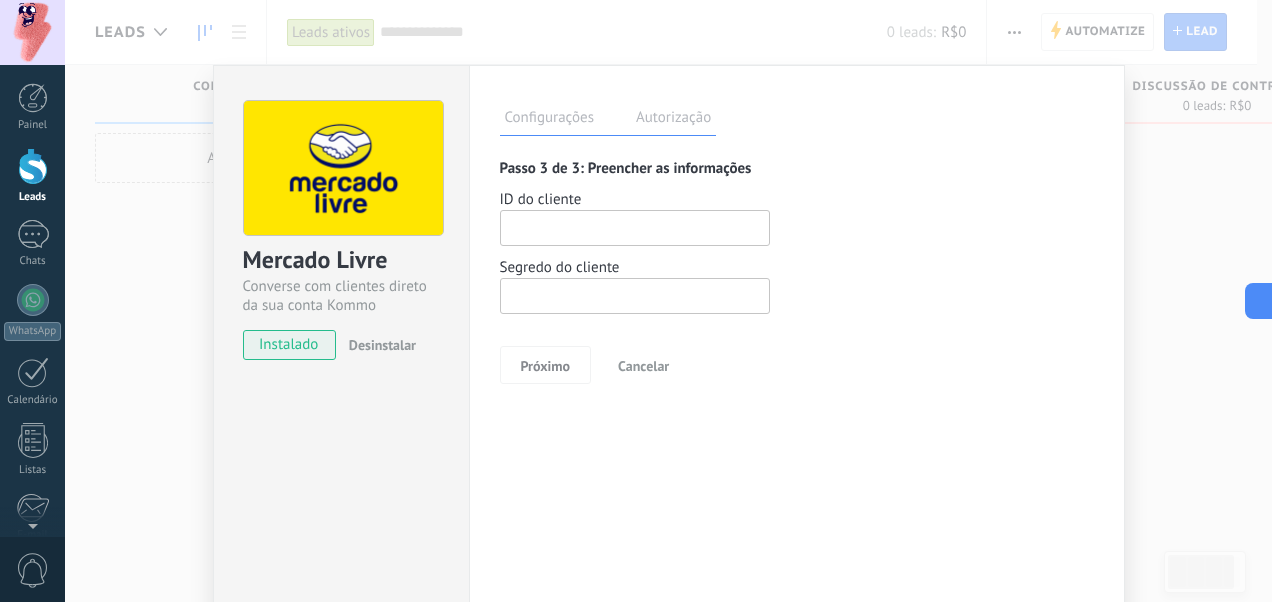 type on "******" 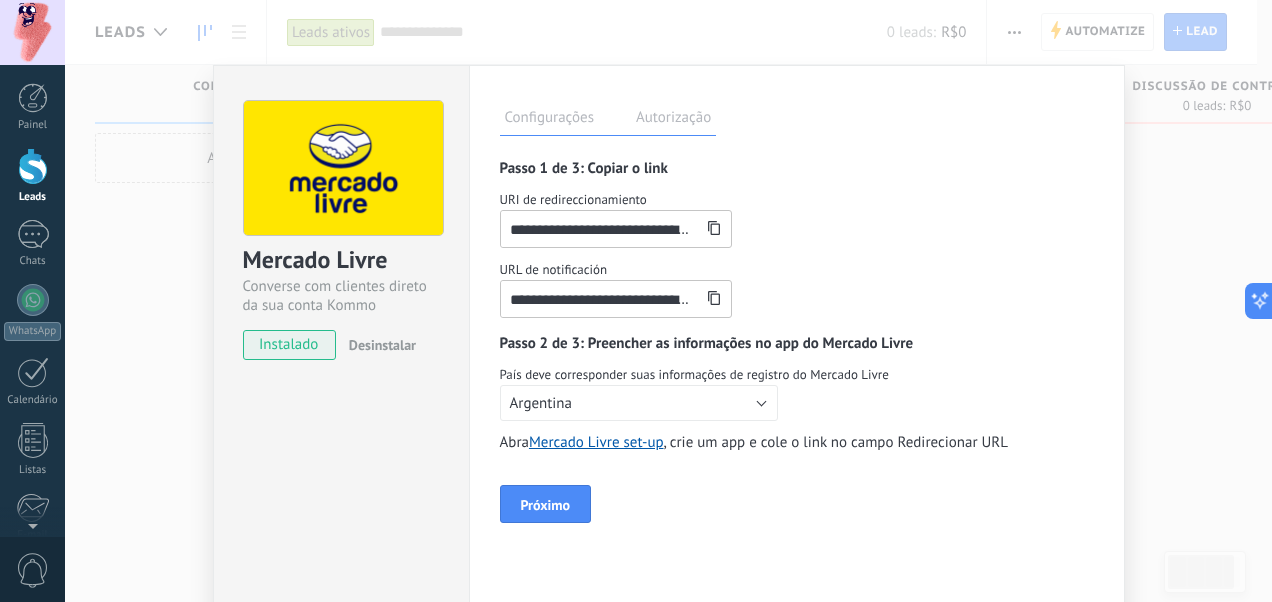 click on "Desinstalar" at bounding box center (382, 345) 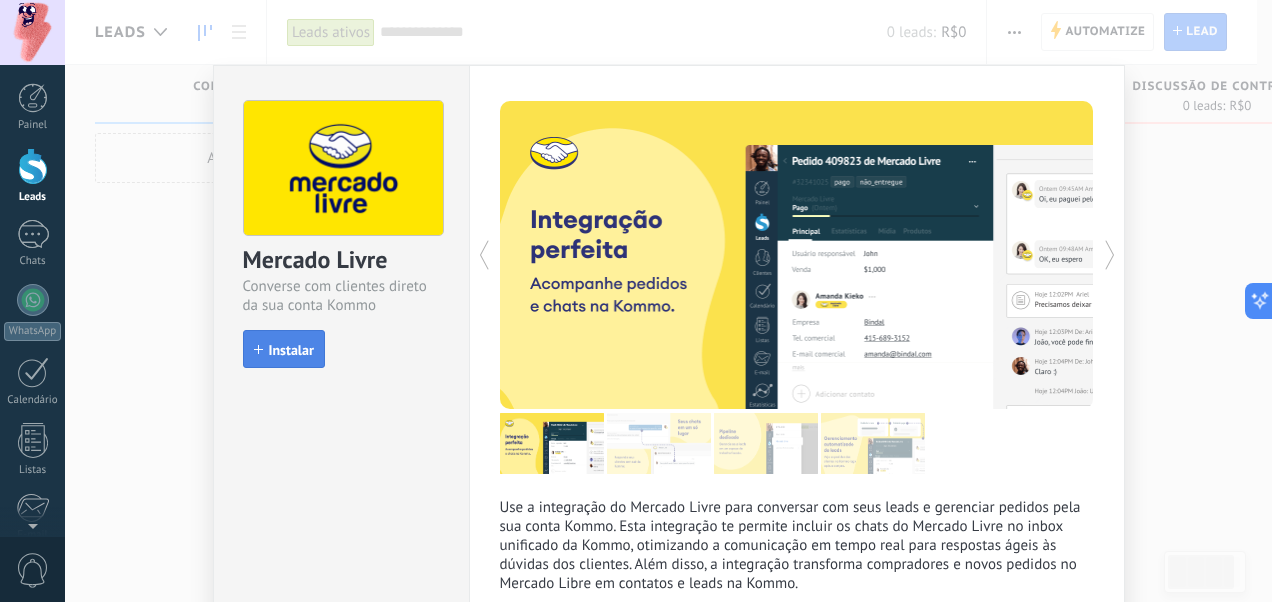 click on "Instalar" at bounding box center [291, 350] 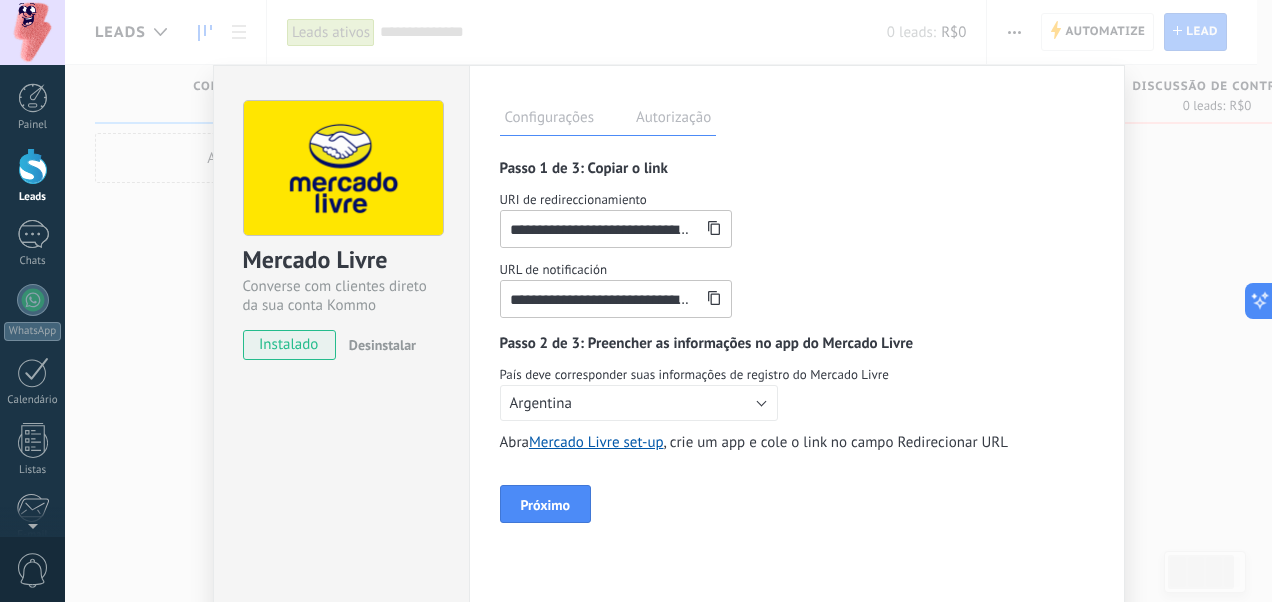 click on "Desinstalar" at bounding box center (382, 345) 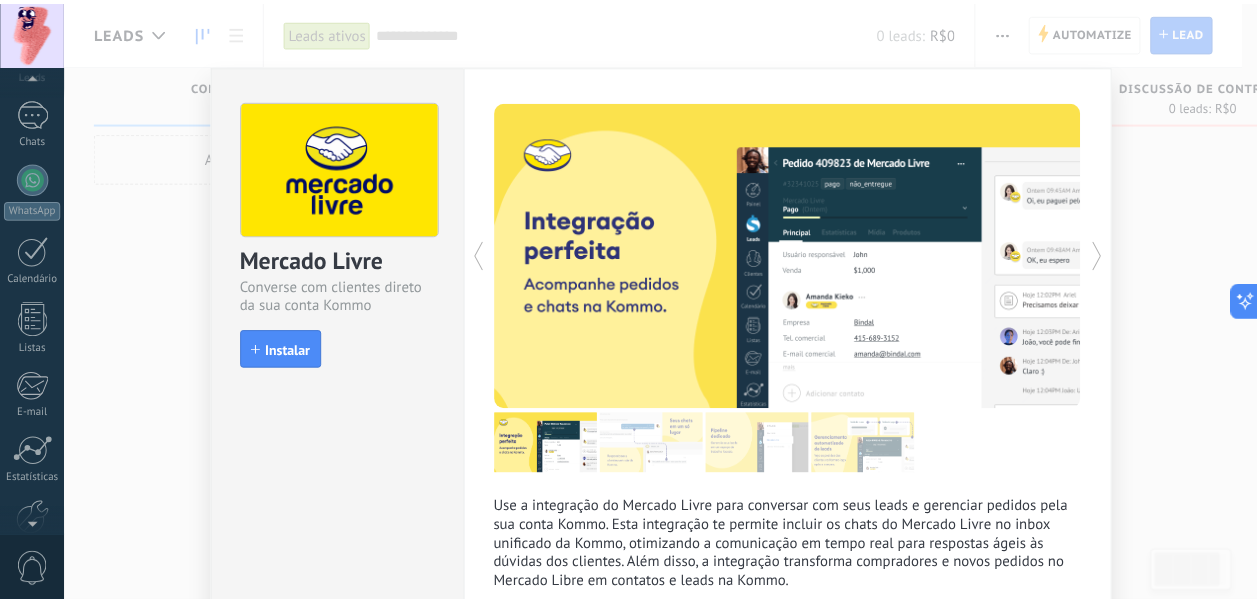 scroll, scrollTop: 0, scrollLeft: 0, axis: both 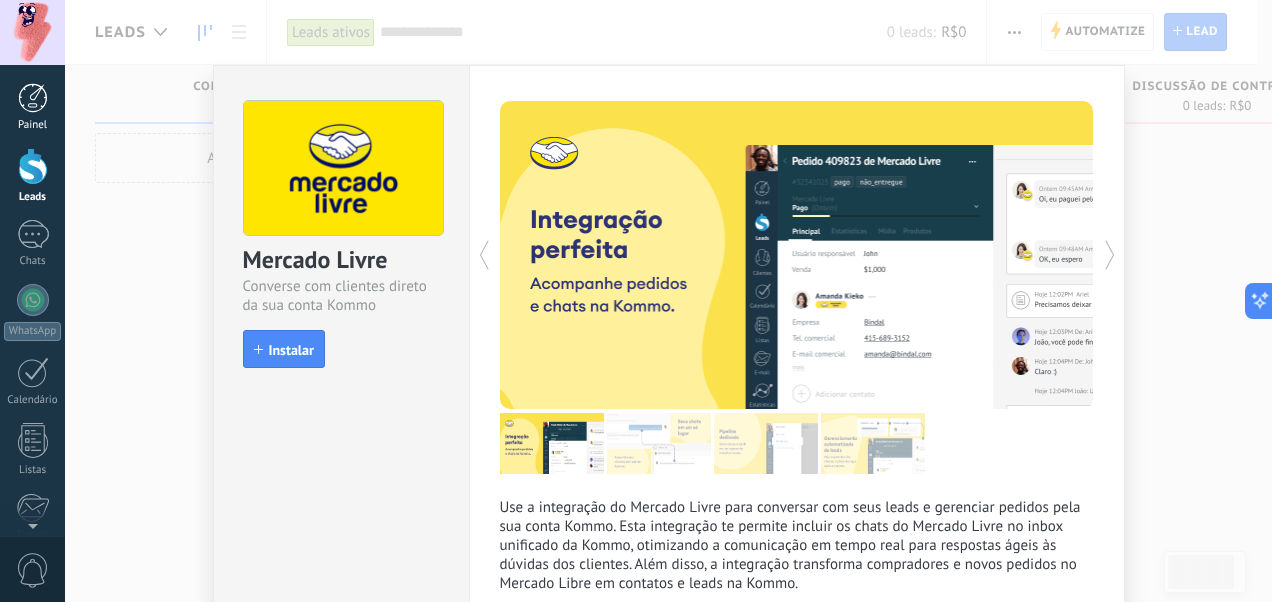 click at bounding box center (33, 98) 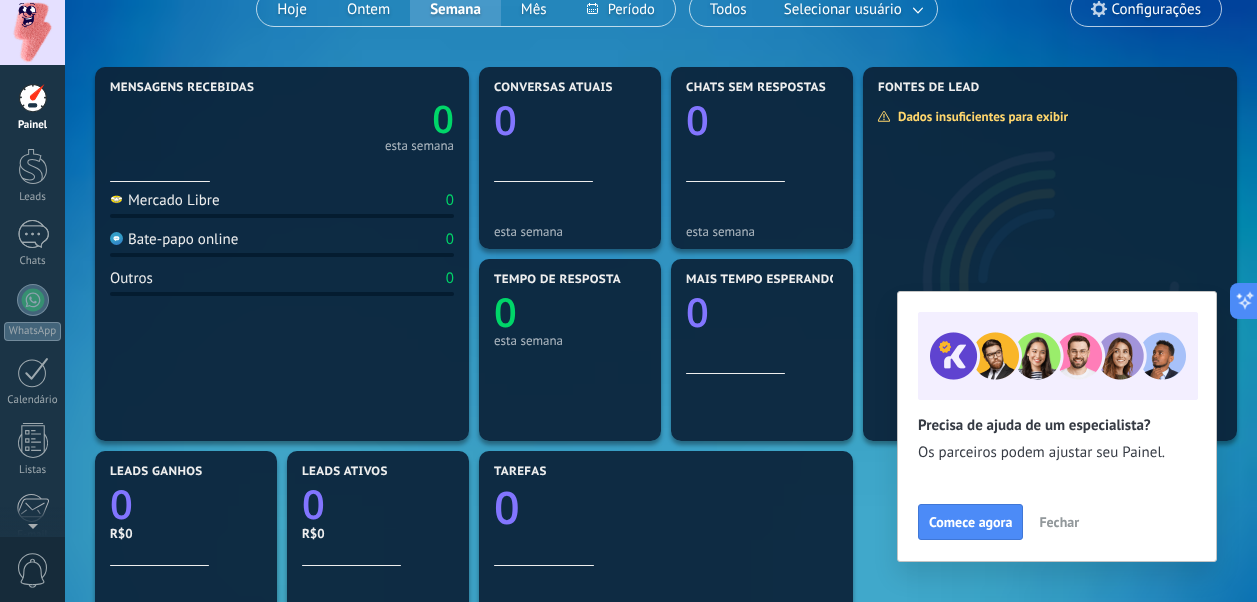 scroll, scrollTop: 200, scrollLeft: 0, axis: vertical 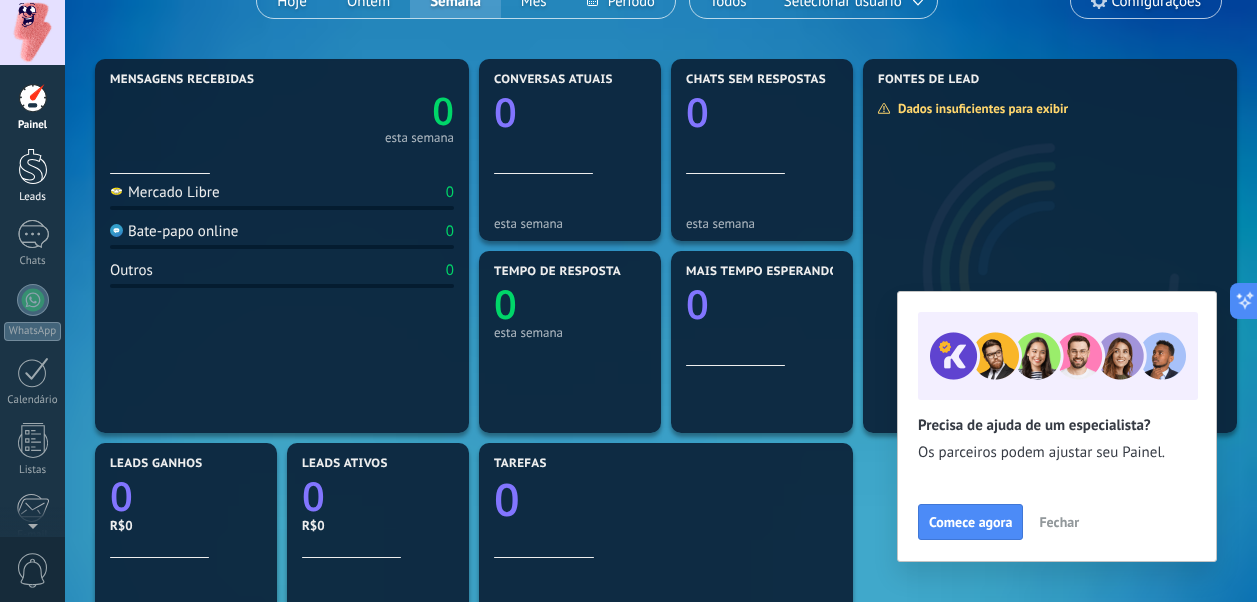 click on "Leads" at bounding box center [33, 197] 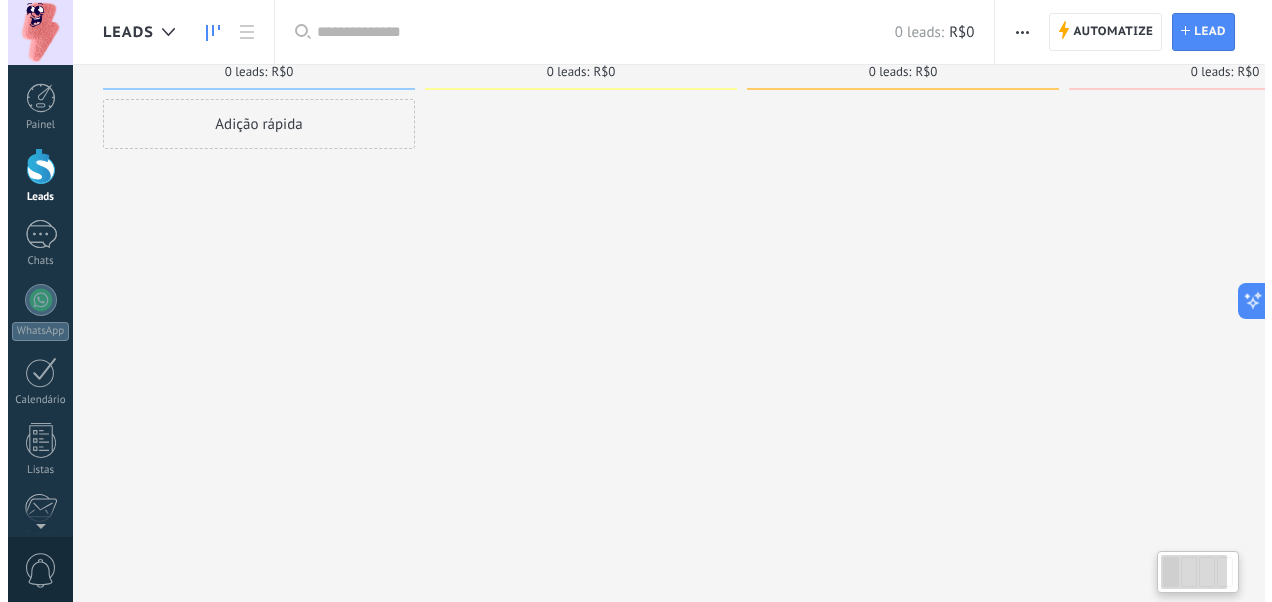 scroll, scrollTop: 0, scrollLeft: 0, axis: both 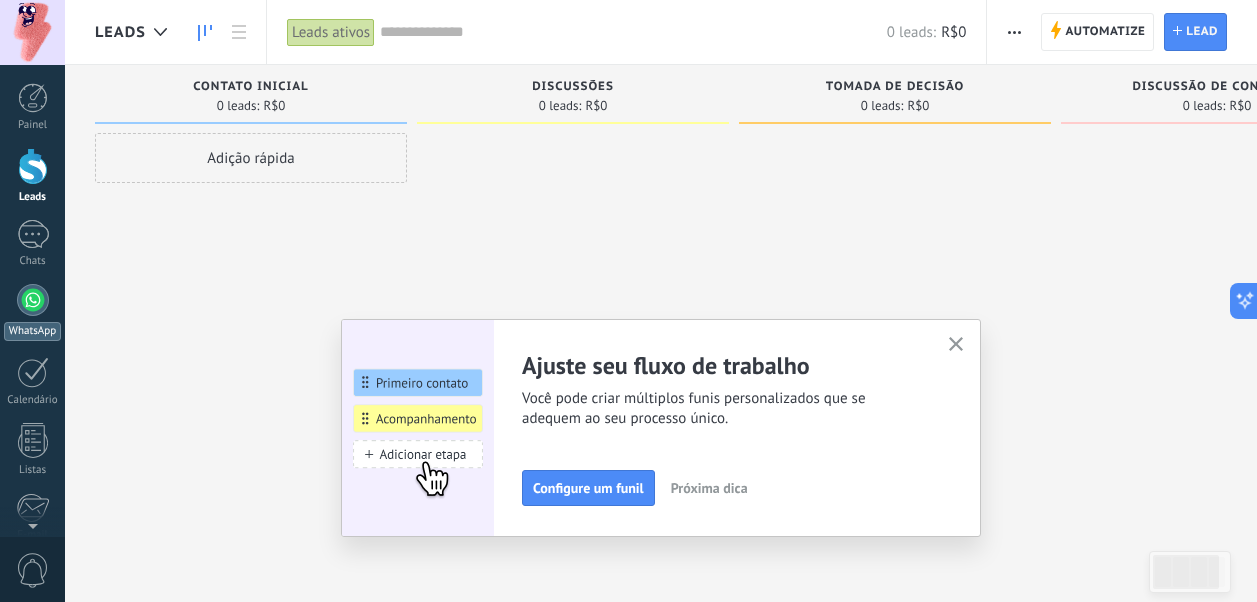click at bounding box center [33, 300] 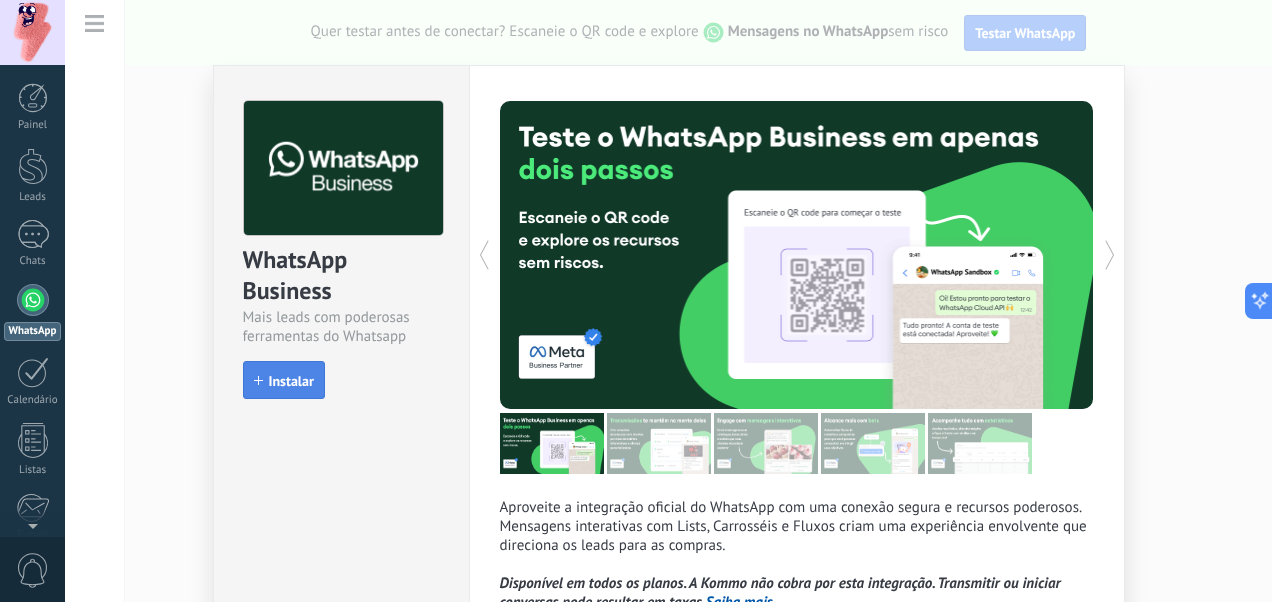 click on "Instalar" at bounding box center (291, 381) 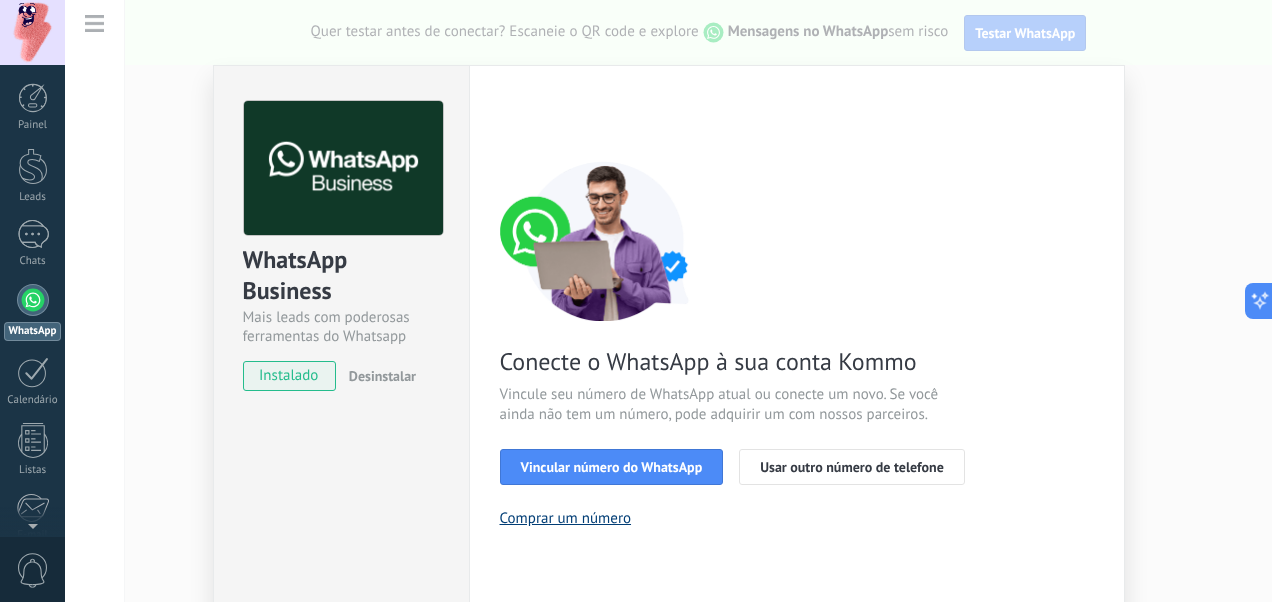 click on "Comprar um número" at bounding box center [566, 518] 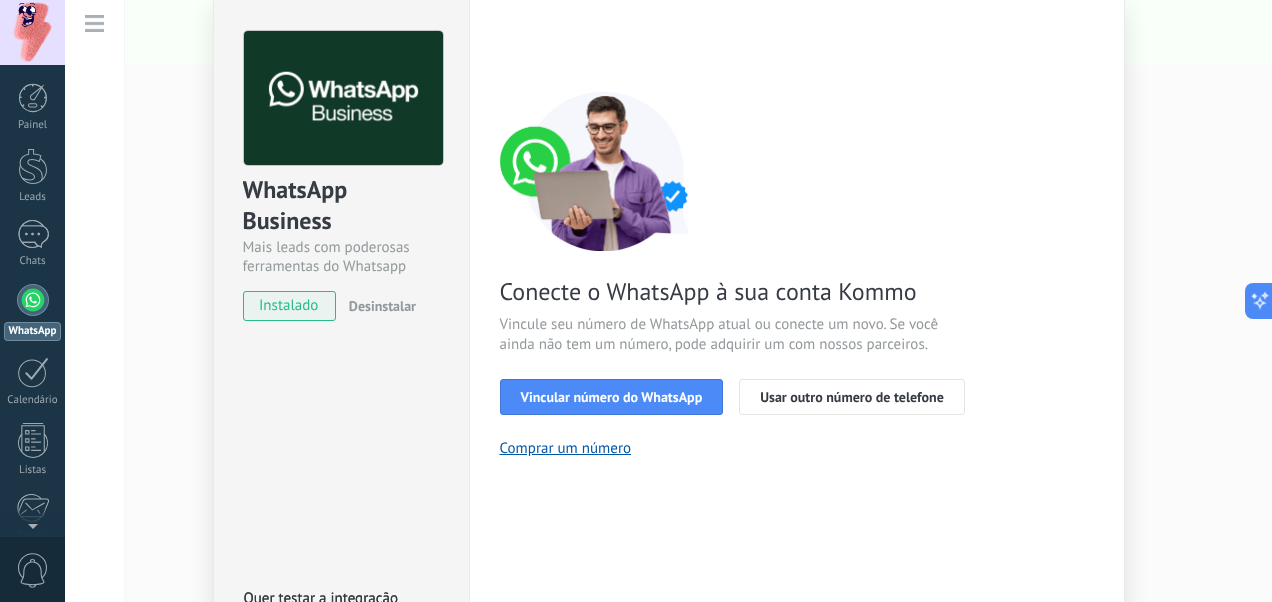 scroll, scrollTop: 0, scrollLeft: 0, axis: both 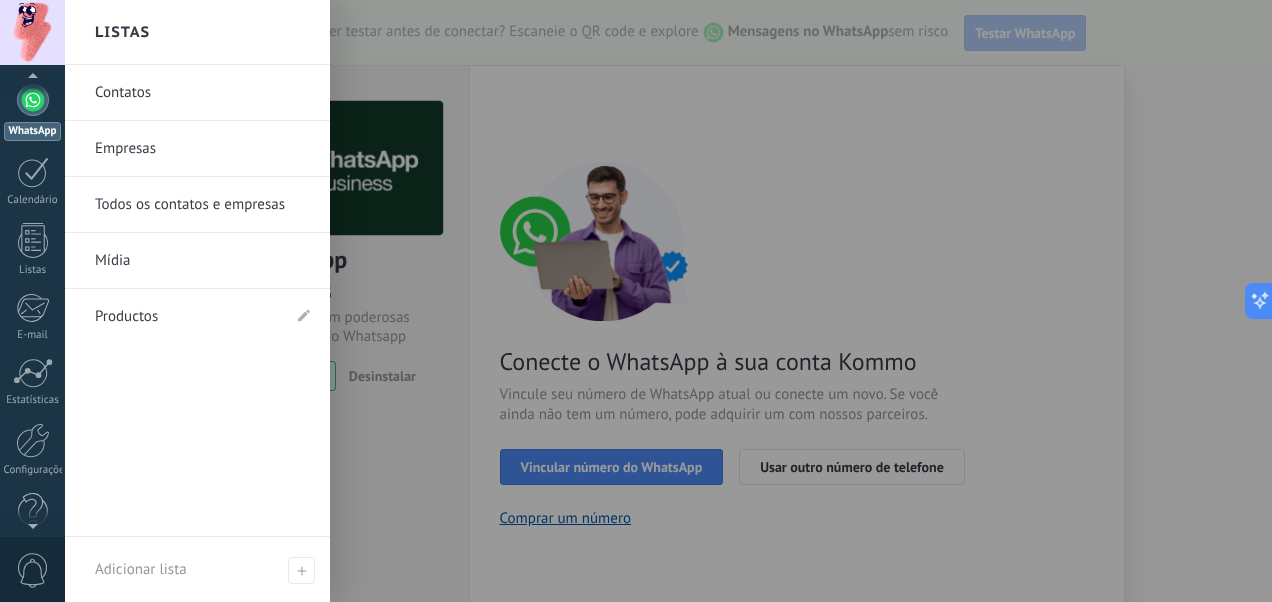 click on "Empresas" at bounding box center [202, 149] 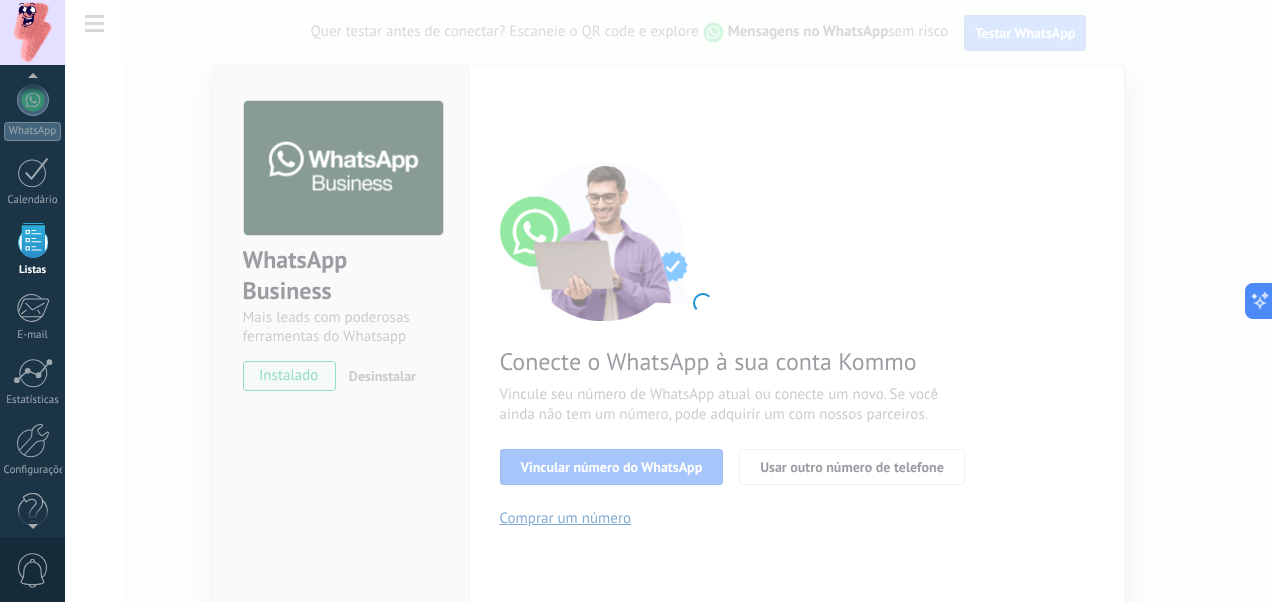 scroll, scrollTop: 124, scrollLeft: 0, axis: vertical 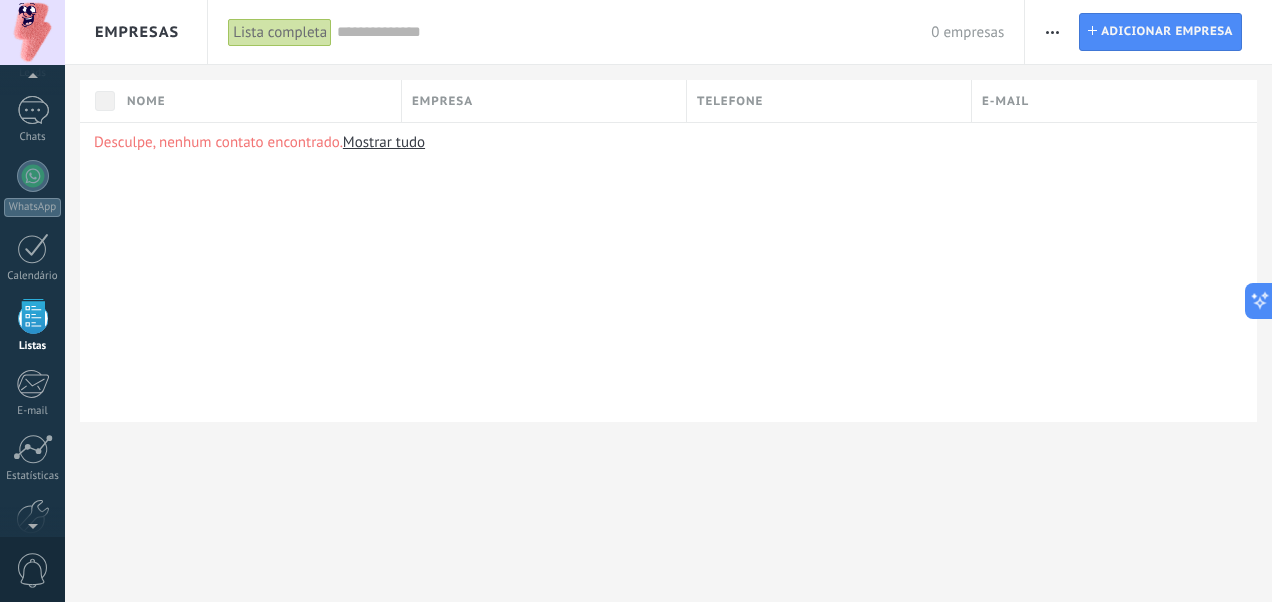 click on "Mostrar tudo" at bounding box center [384, 142] 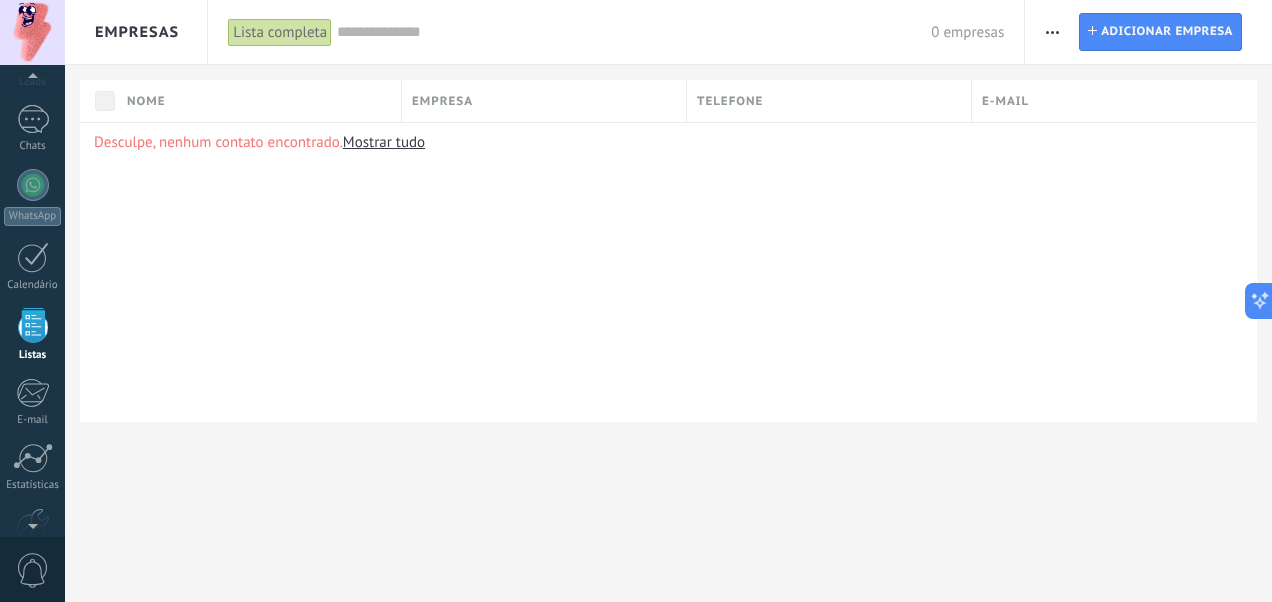 scroll, scrollTop: 124, scrollLeft: 0, axis: vertical 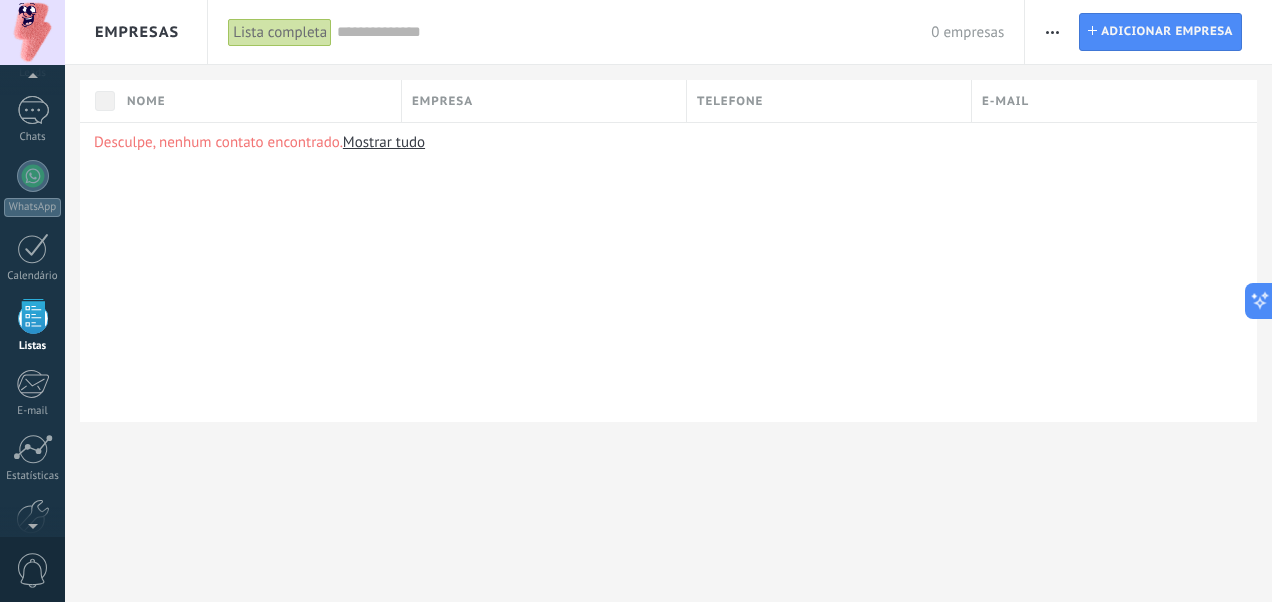 click on "Mostrar tudo" at bounding box center [384, 142] 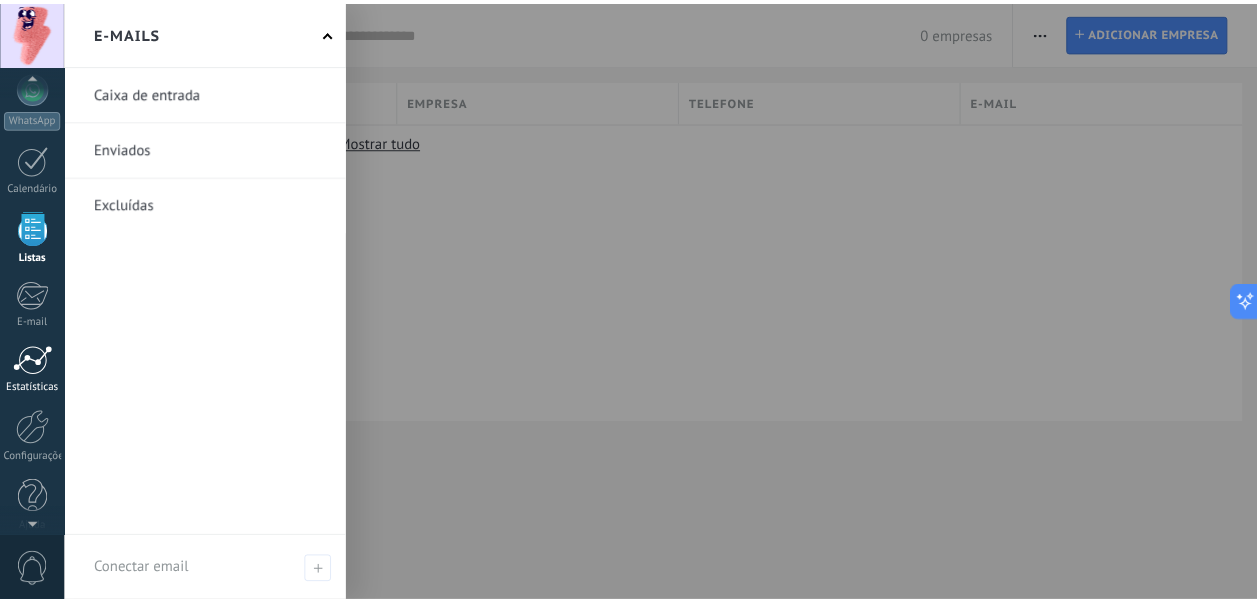 scroll, scrollTop: 230, scrollLeft: 0, axis: vertical 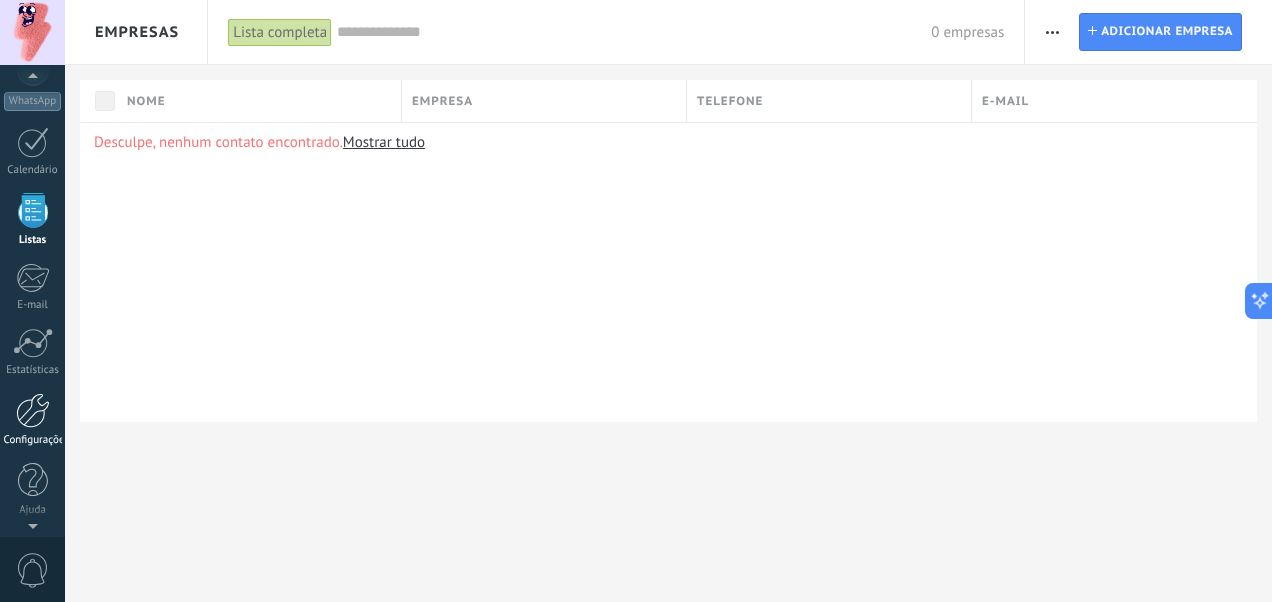 click at bounding box center (33, 410) 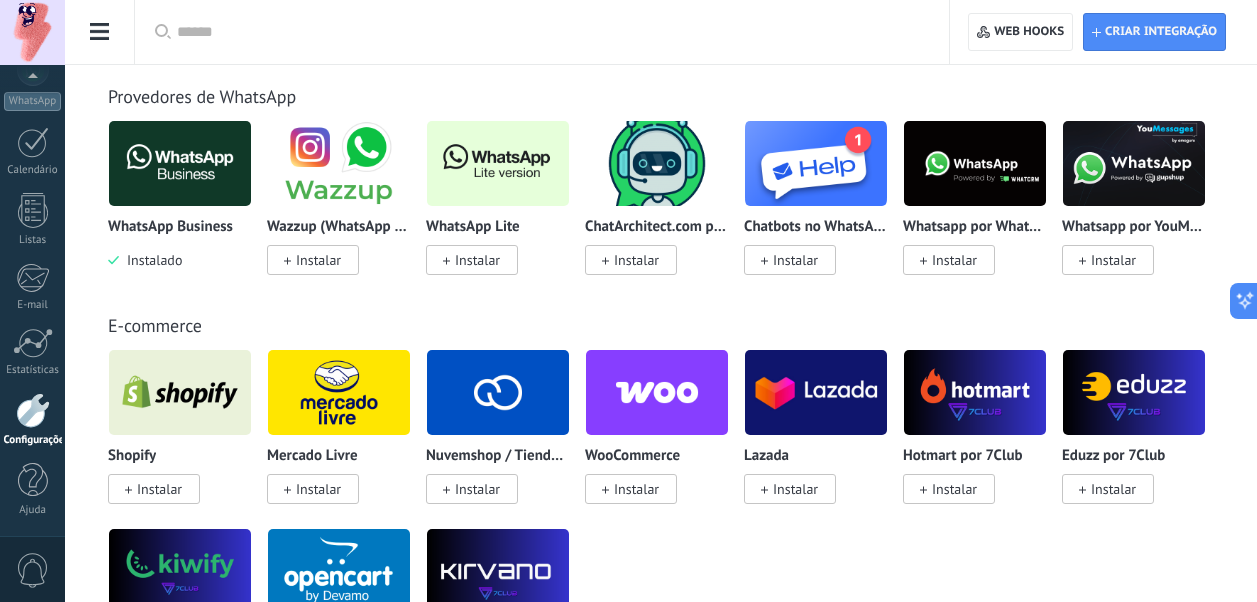 scroll, scrollTop: 1000, scrollLeft: 0, axis: vertical 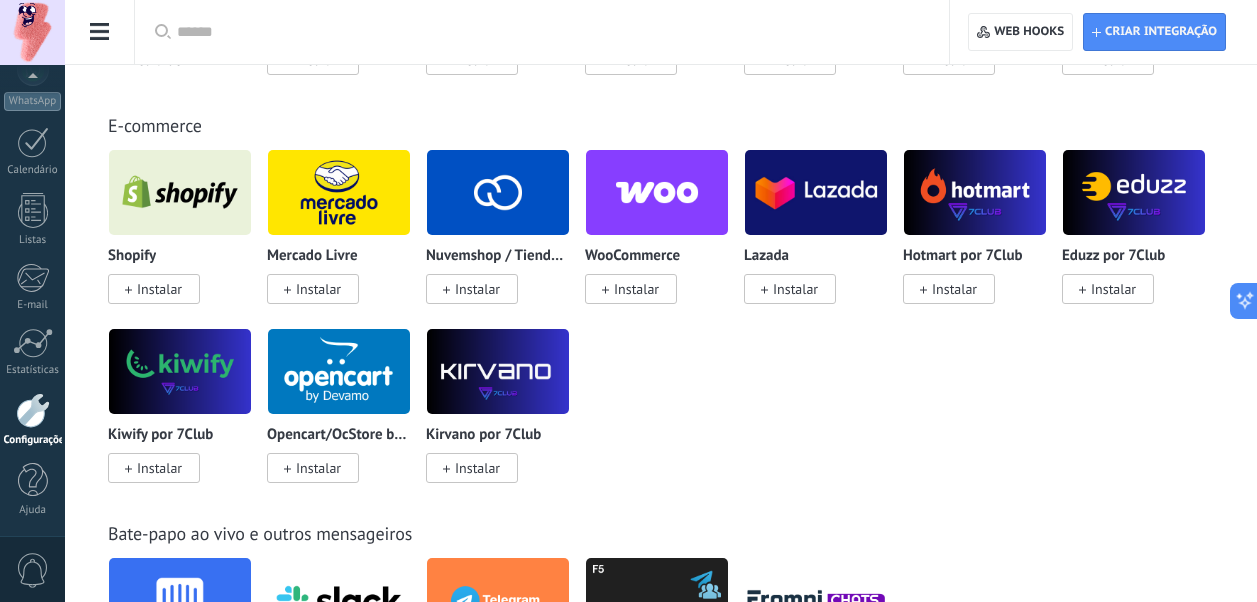 click on "Instalar" at bounding box center [313, 289] 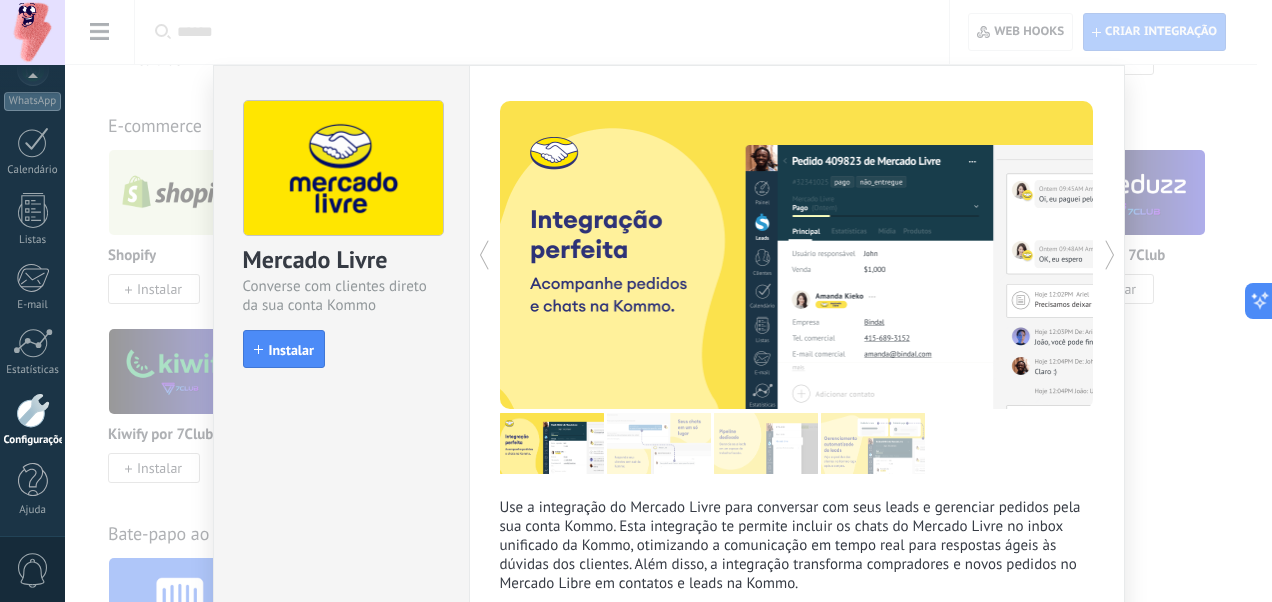 click on "Instalar" at bounding box center (291, 350) 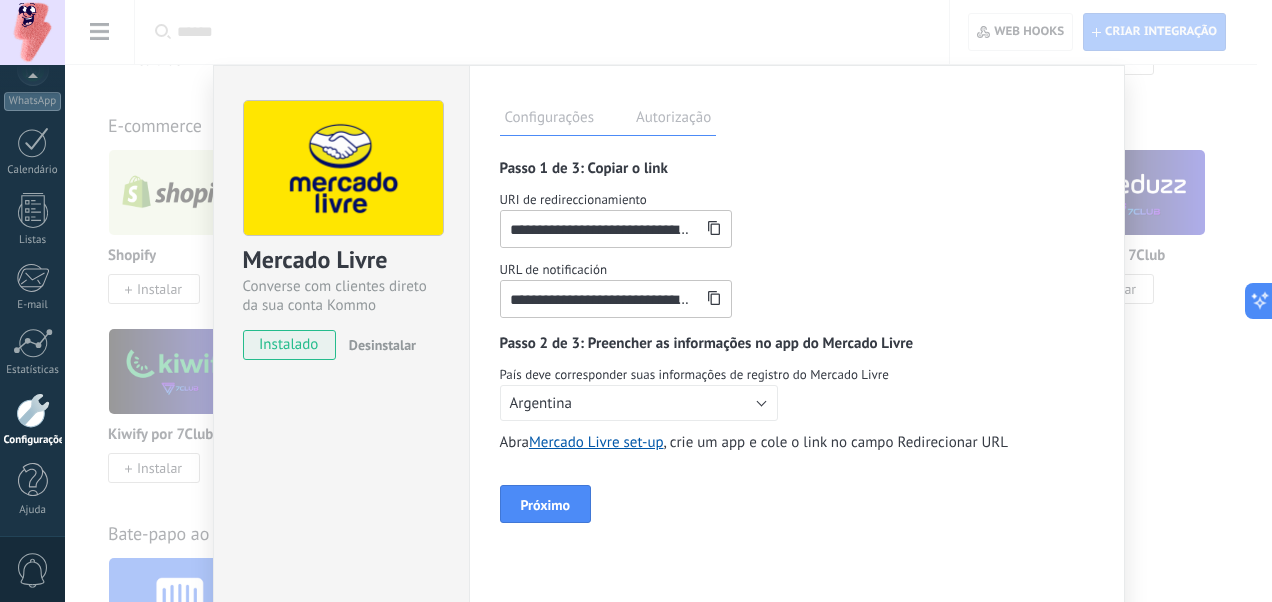 click on "**********" at bounding box center [797, 362] 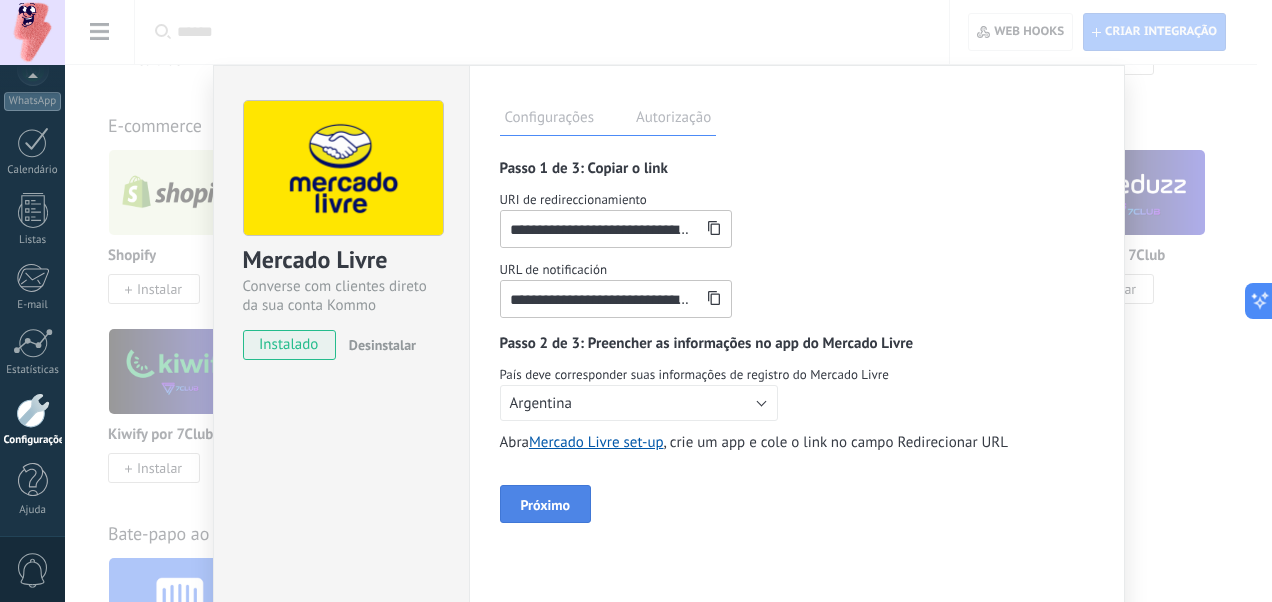 click on "Próximo" at bounding box center [546, 505] 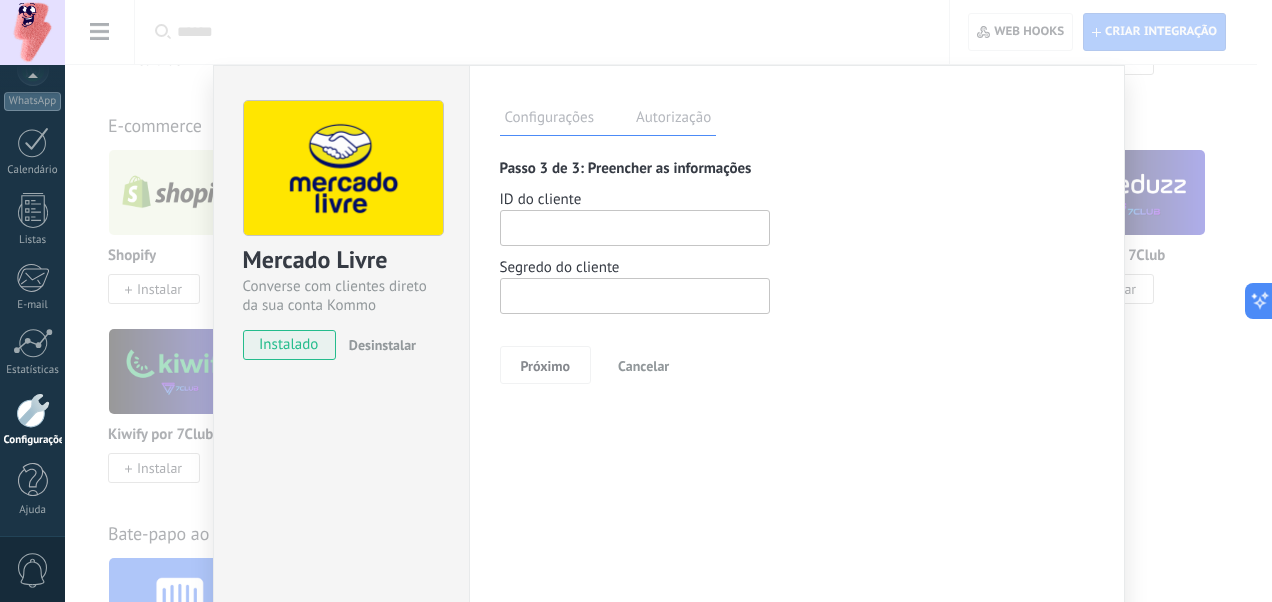 click on "Cancelar" at bounding box center (643, 366) 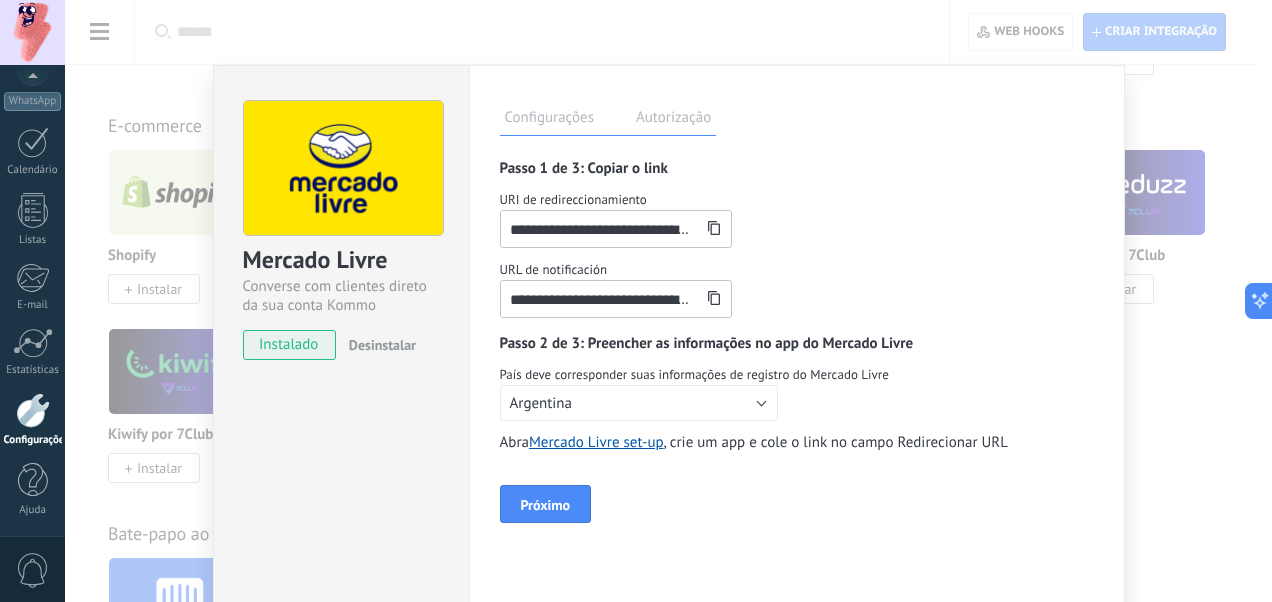 click on "Desinstalar" at bounding box center [382, 345] 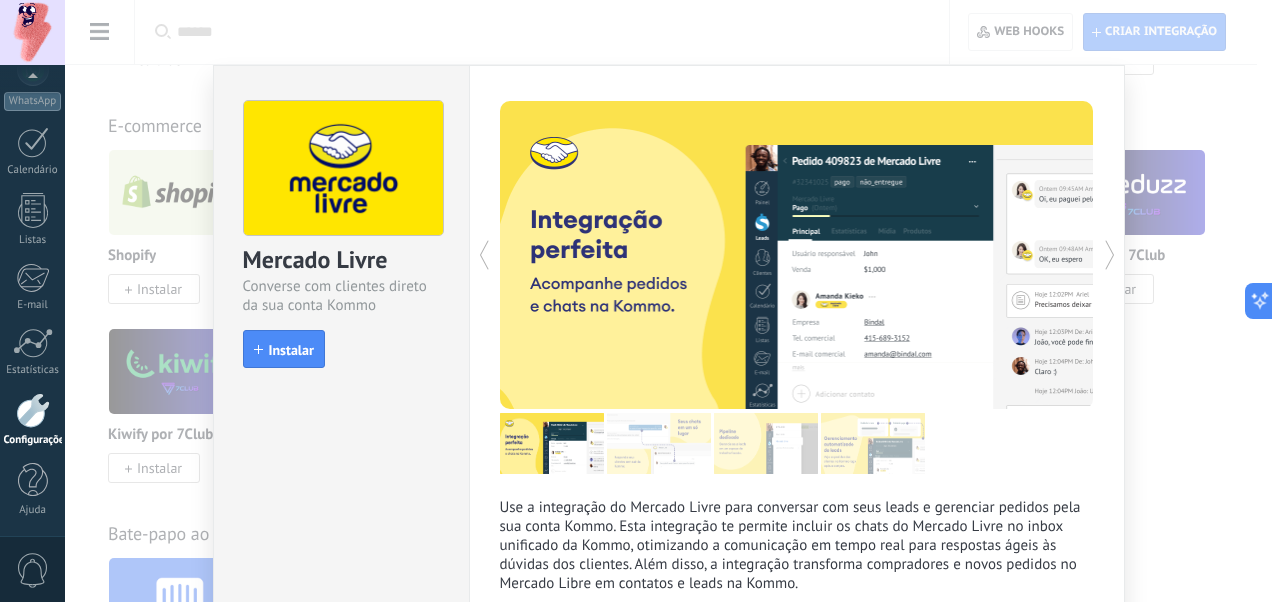 click on "Mercado Livre Converse com clientes direto da sua conta Kommo install Instalar Use a integração do Mercado Livre para conversar com seus leads e gerenciar pedidos pela sua conta Kommo. Esta integração te permite incluir os chats do Mercado Livre no inbox unificado da Kommo, otimizando a comunicação em tempo real para respostas ágeis às dúvidas dos clientes. Além disso, a integração transforma compradores e novos pedidos no Mercado Libre em contatos e leads na Kommo. Mais" at bounding box center [668, 301] 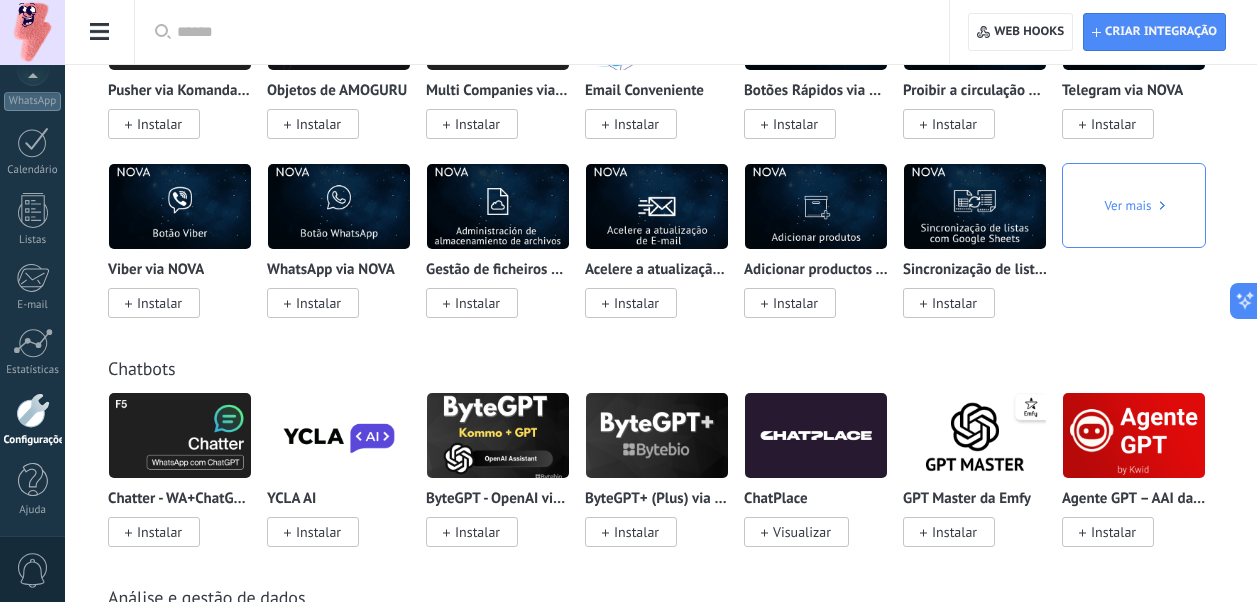 scroll, scrollTop: 3600, scrollLeft: 0, axis: vertical 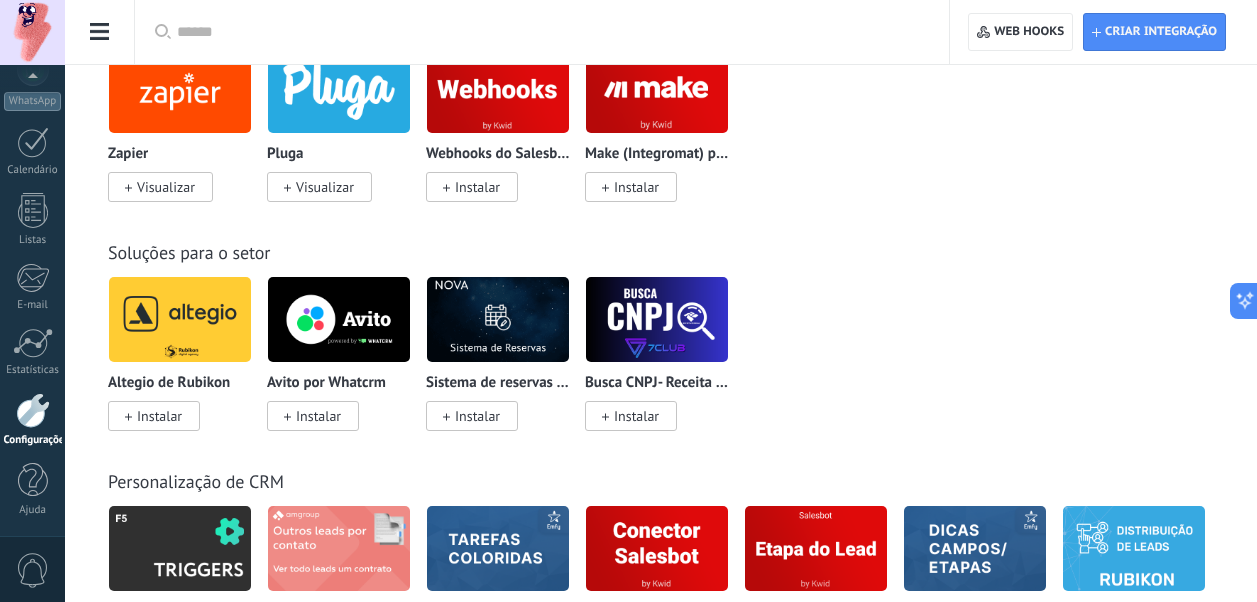 click at bounding box center [549, 32] 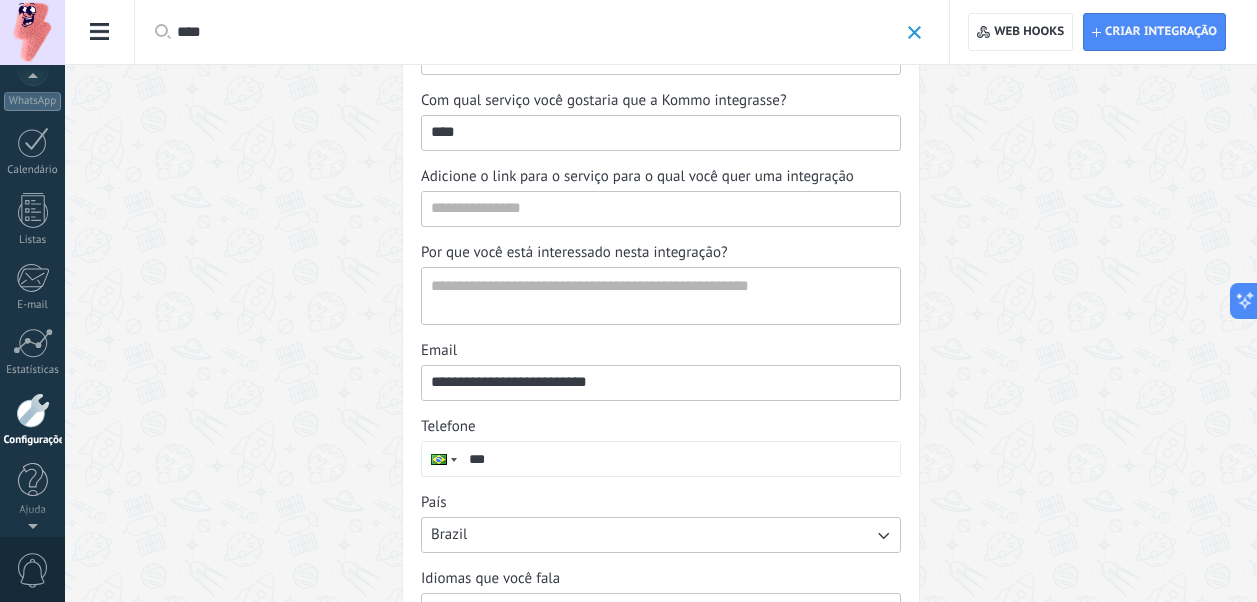scroll, scrollTop: 0, scrollLeft: 0, axis: both 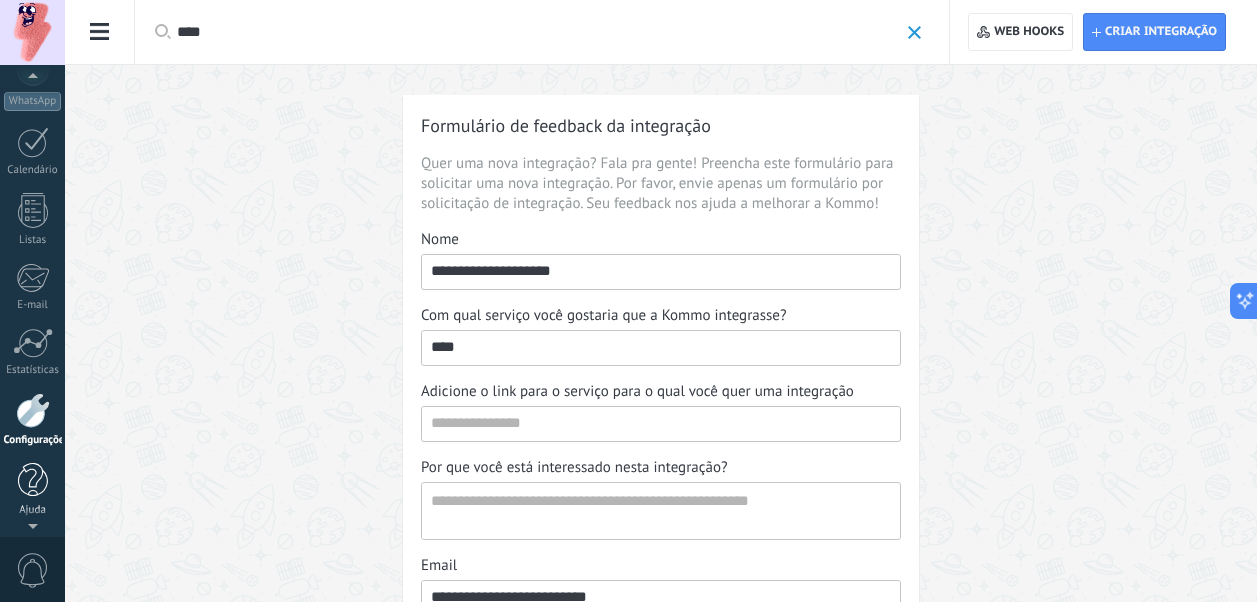 type on "****" 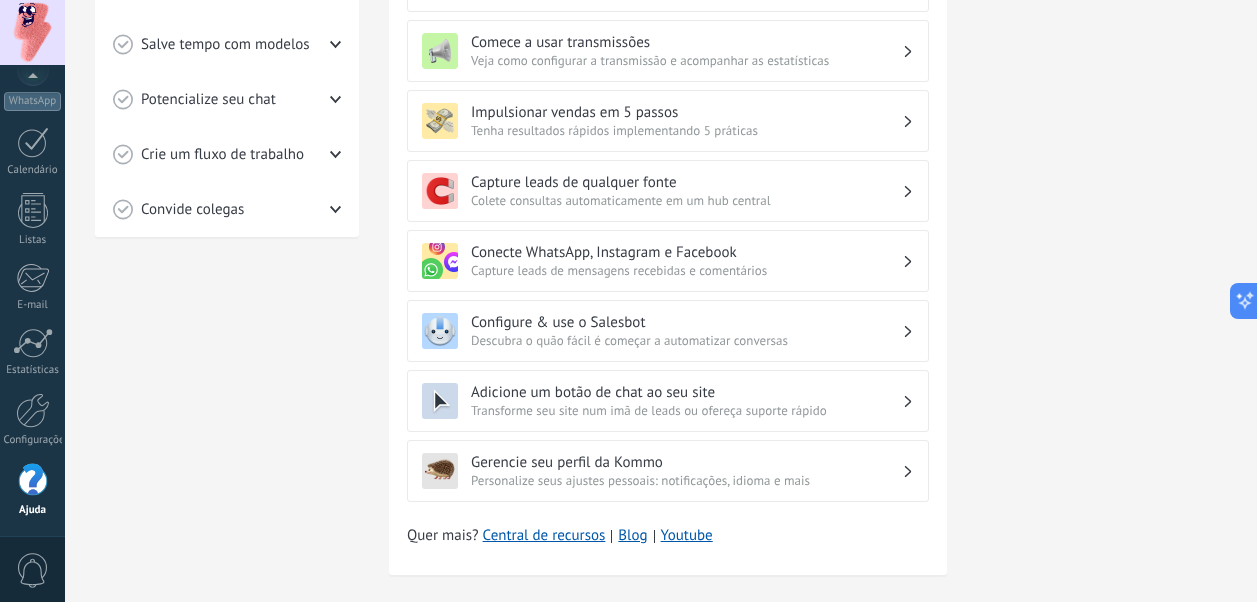 scroll, scrollTop: 724, scrollLeft: 0, axis: vertical 